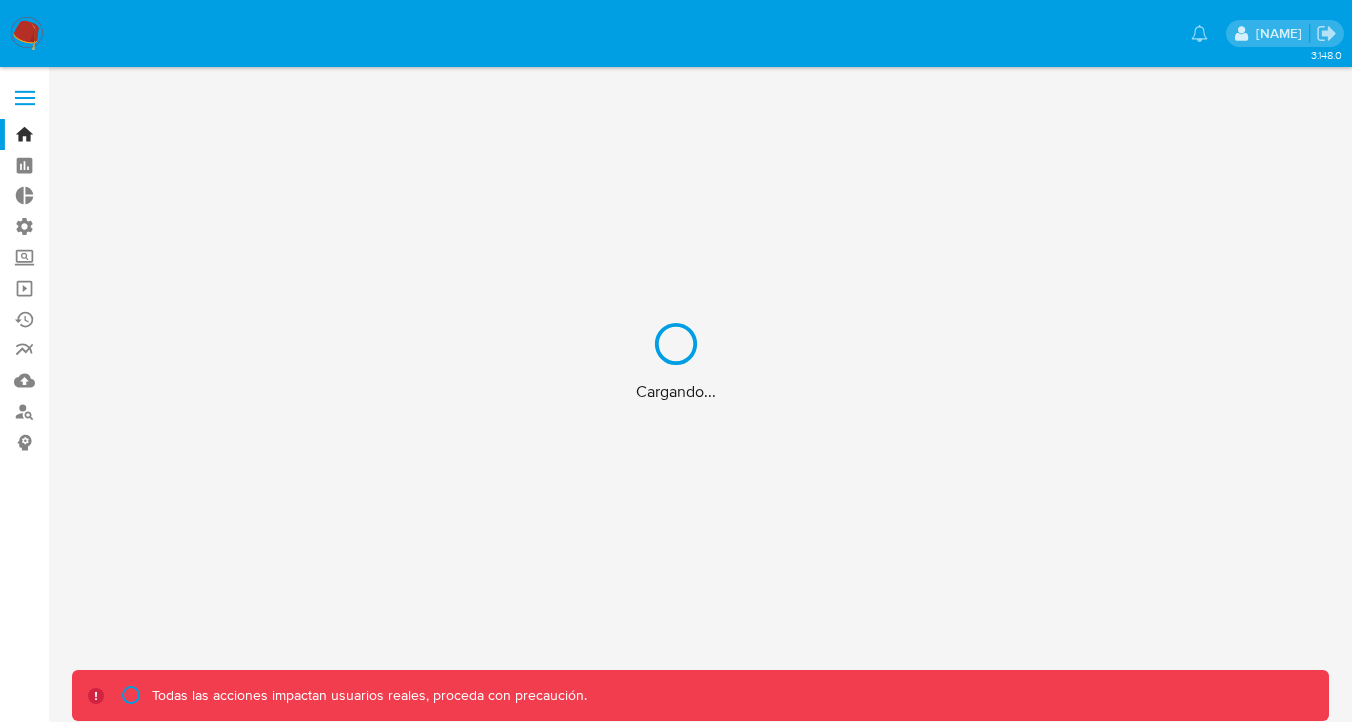 scroll, scrollTop: 0, scrollLeft: 0, axis: both 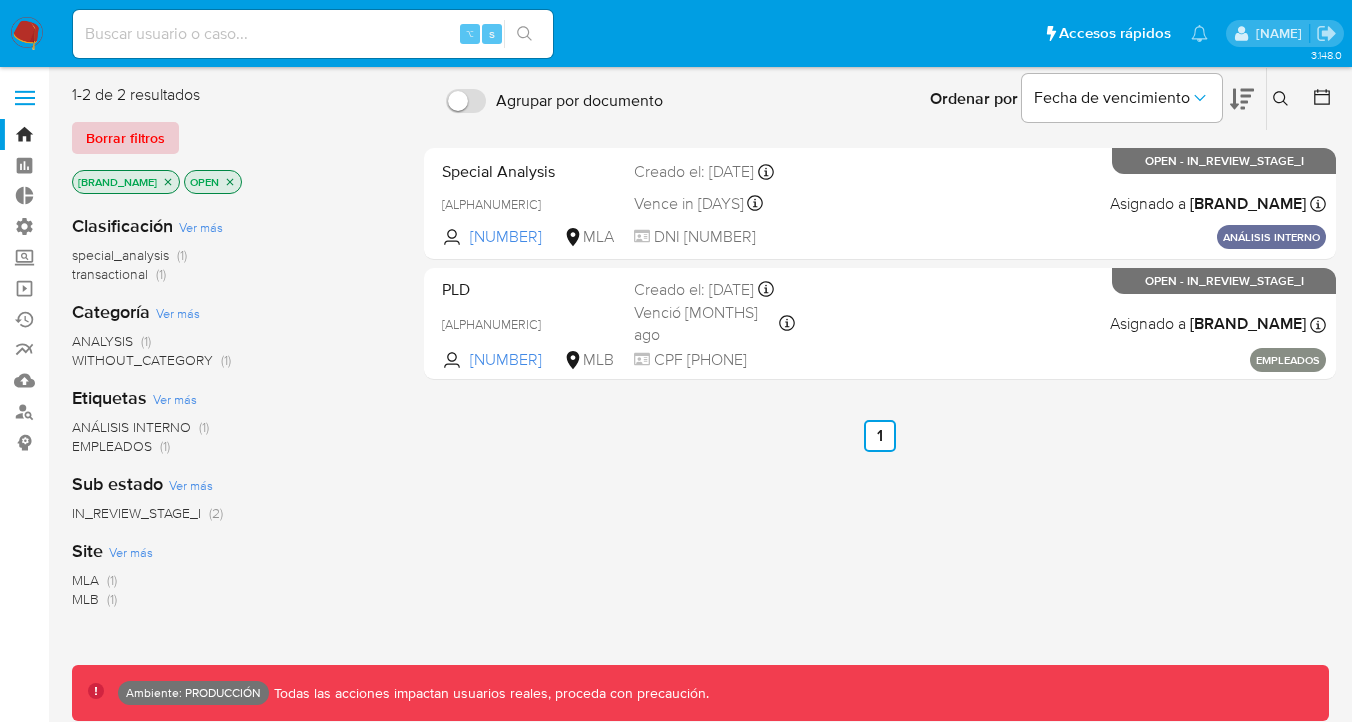 click on "Borrar filtros" at bounding box center (125, 138) 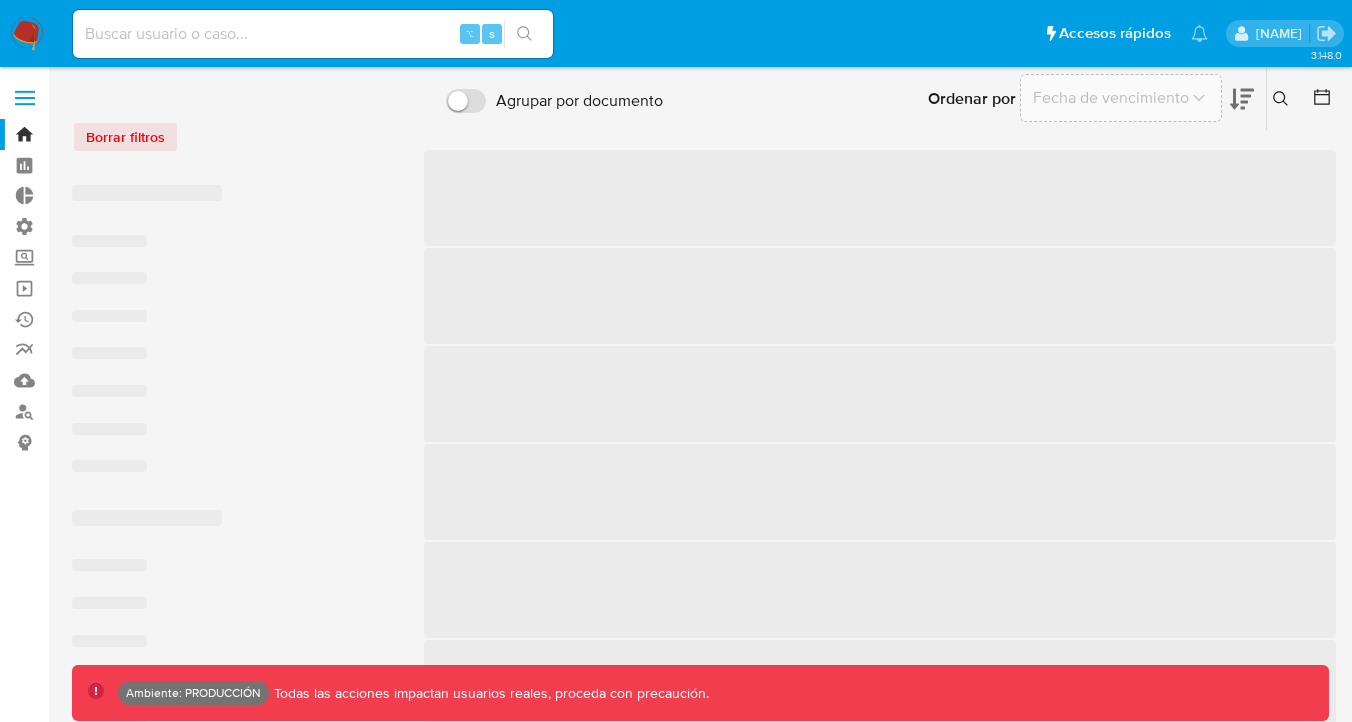 click on "⌥ s" at bounding box center (313, 34) 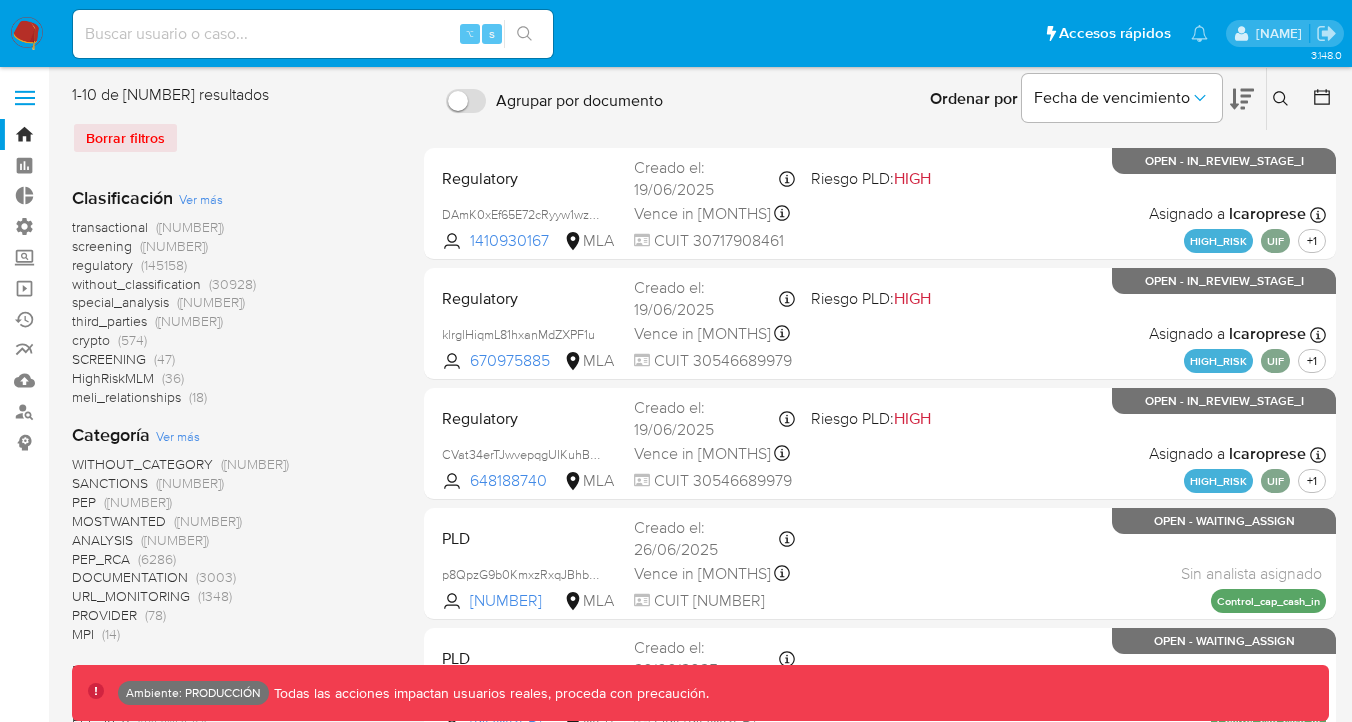 click at bounding box center [313, 34] 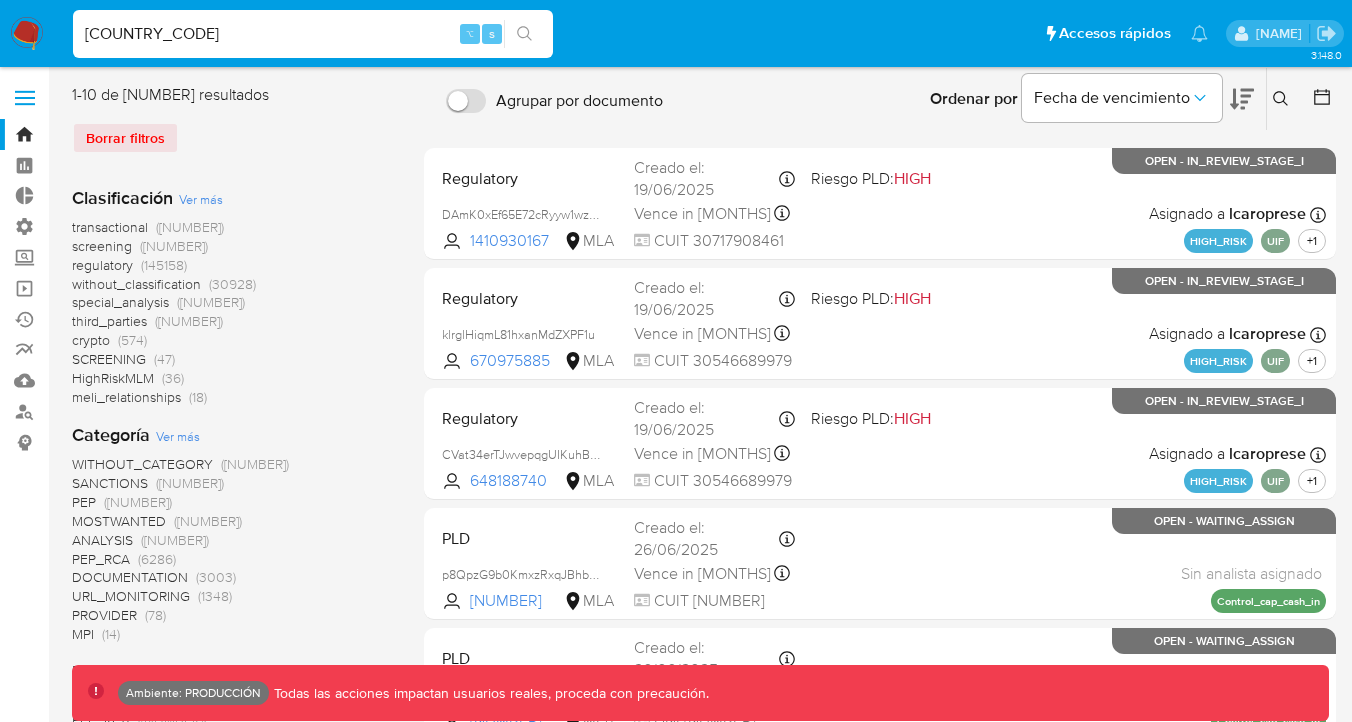 type on "f" 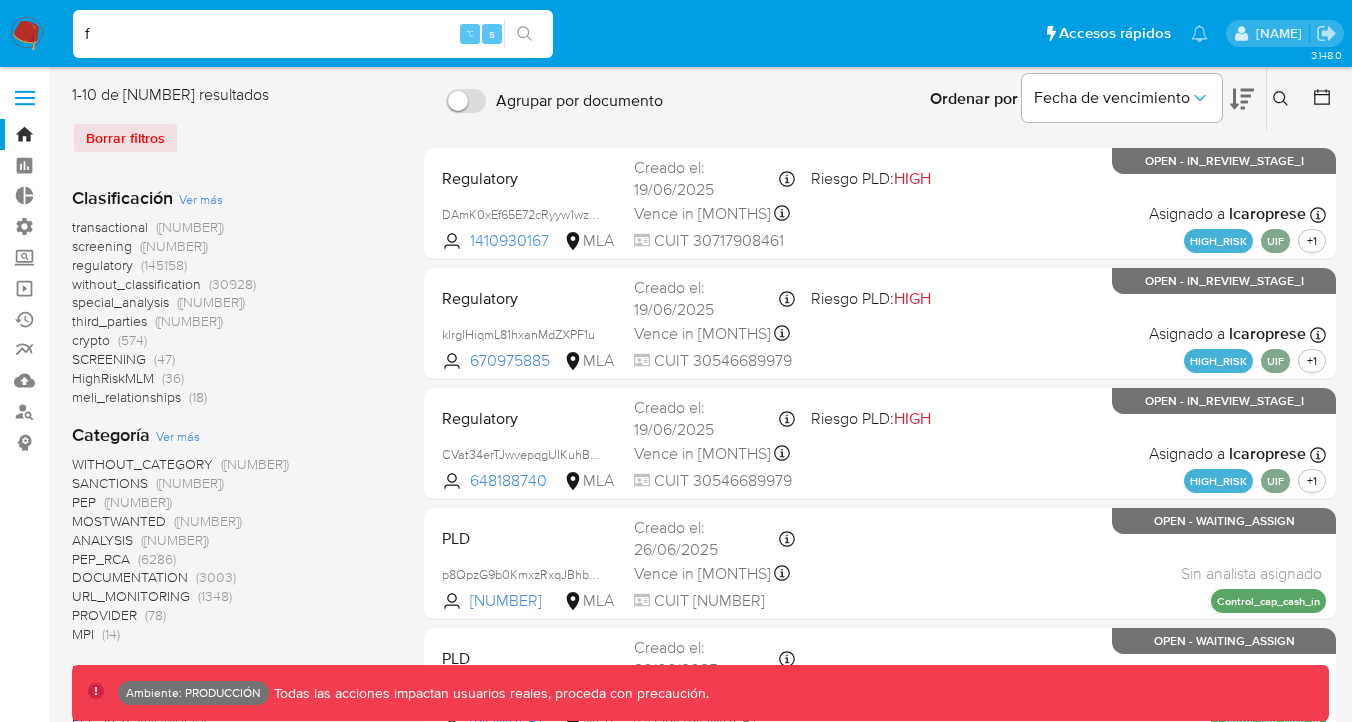 type 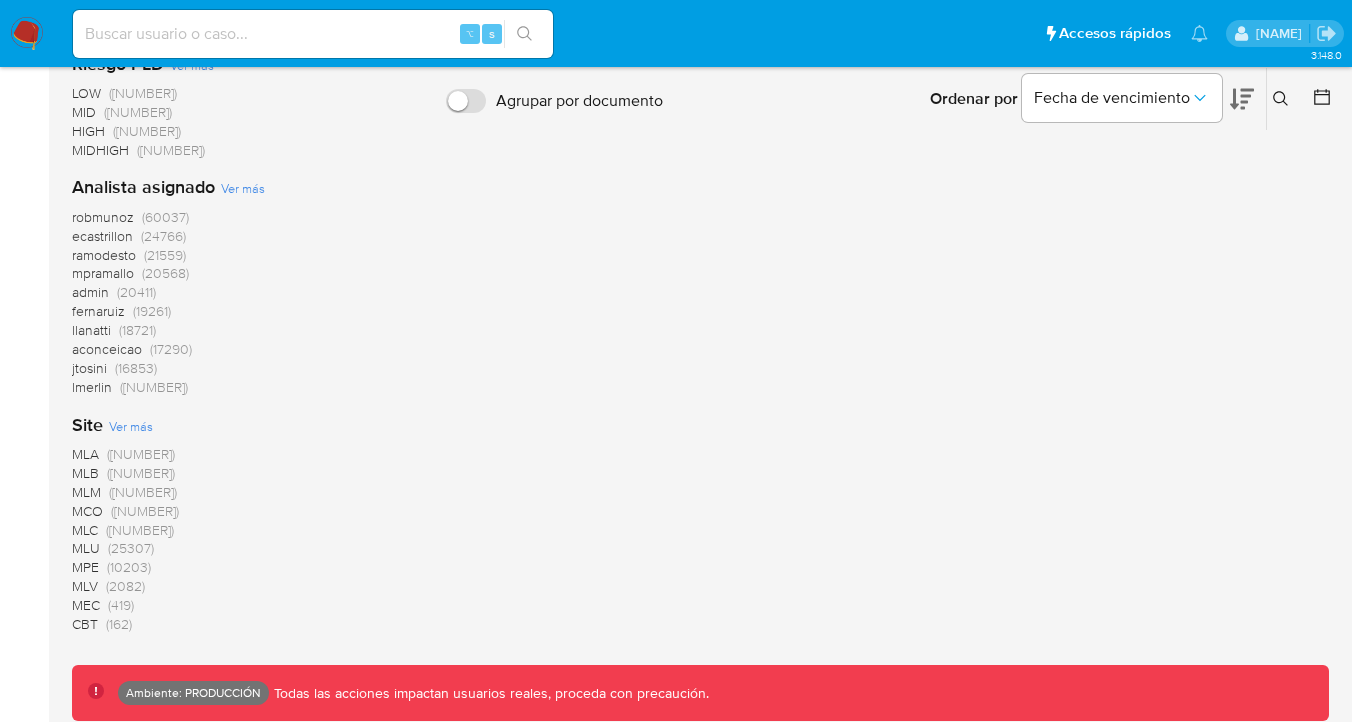 click on "([NUMBER])" at bounding box center (141, 473) 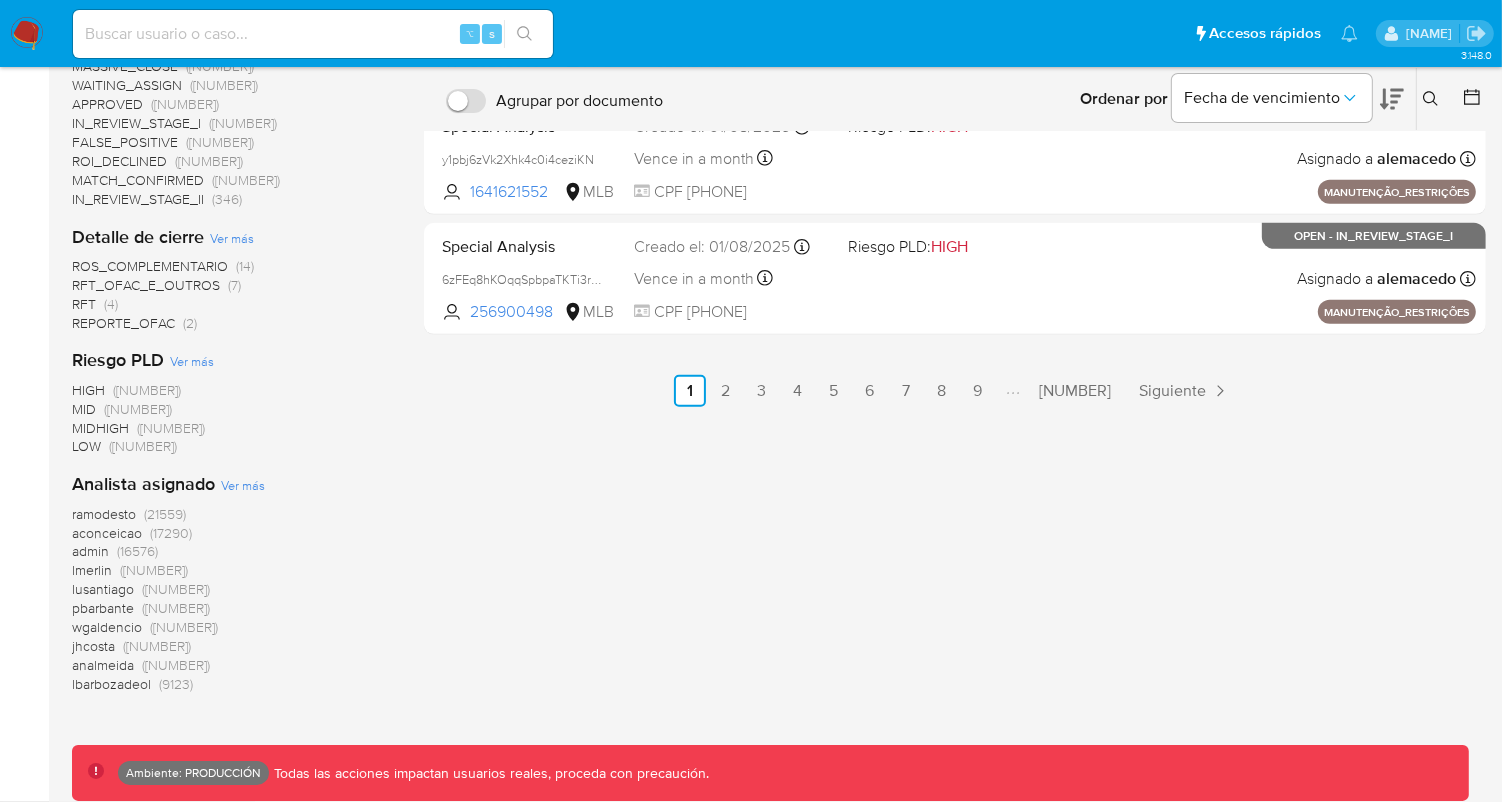scroll, scrollTop: 0, scrollLeft: 0, axis: both 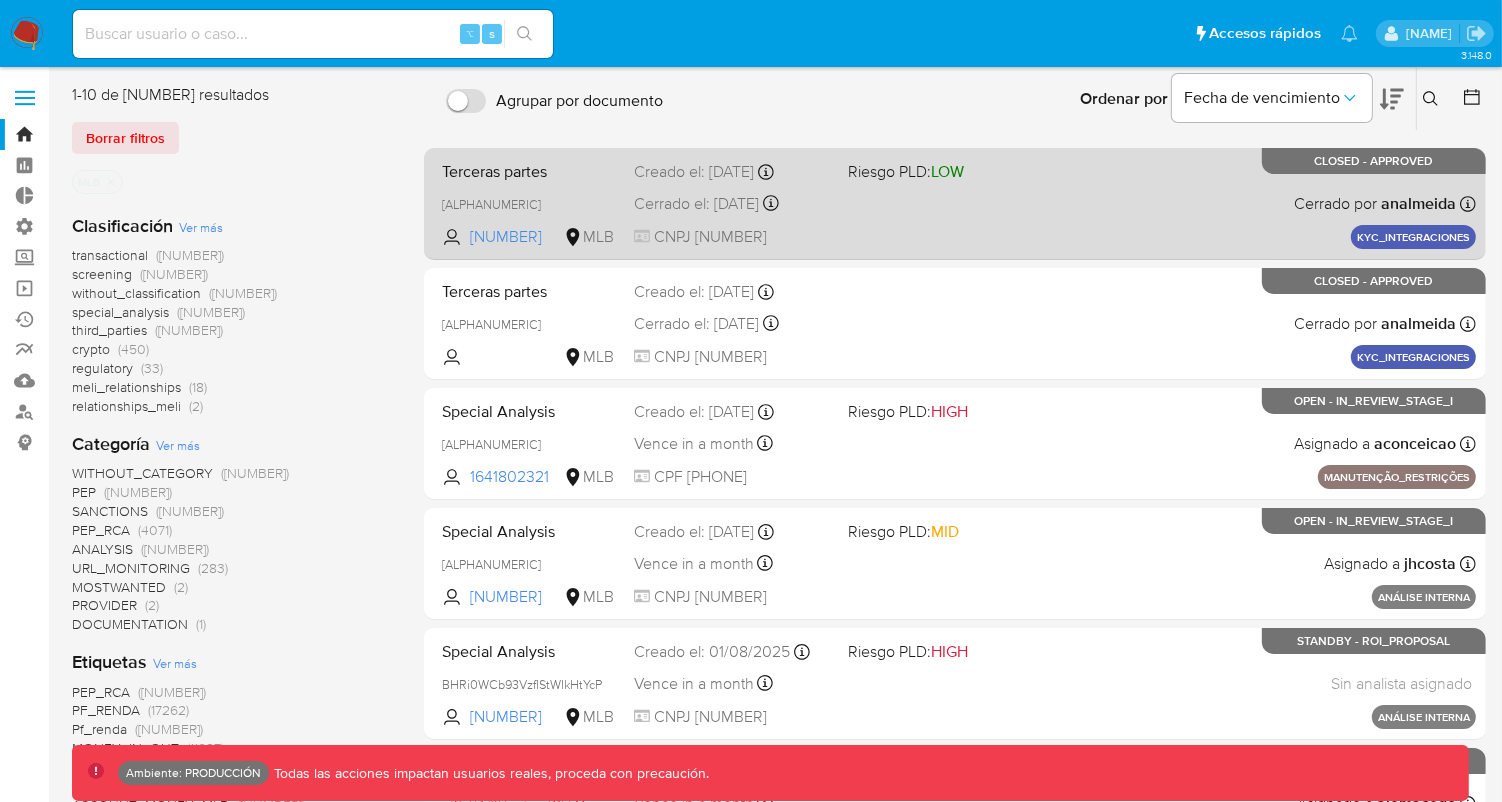 click on "Terceras partes" at bounding box center [530, 170] 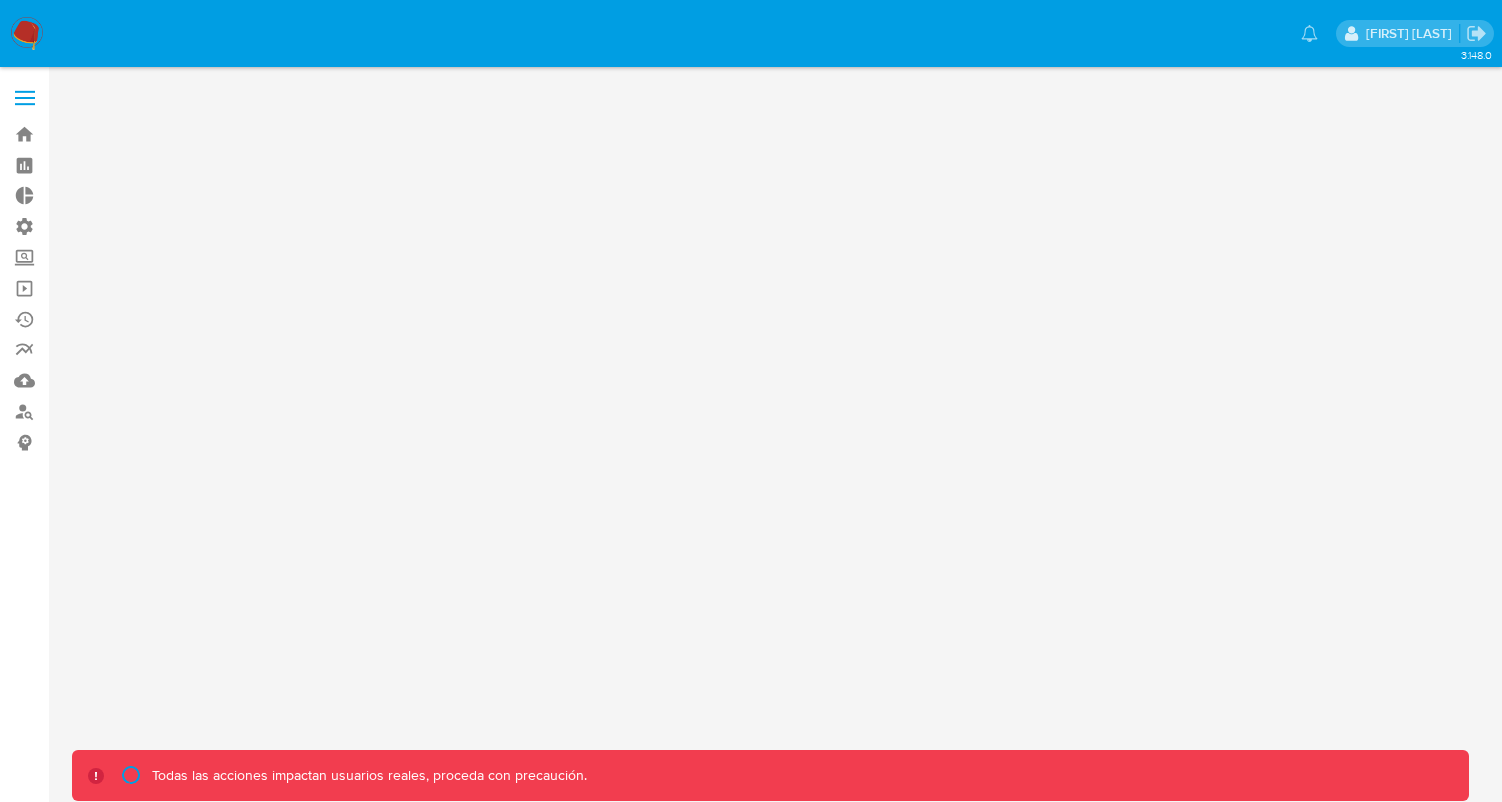 scroll, scrollTop: 0, scrollLeft: 0, axis: both 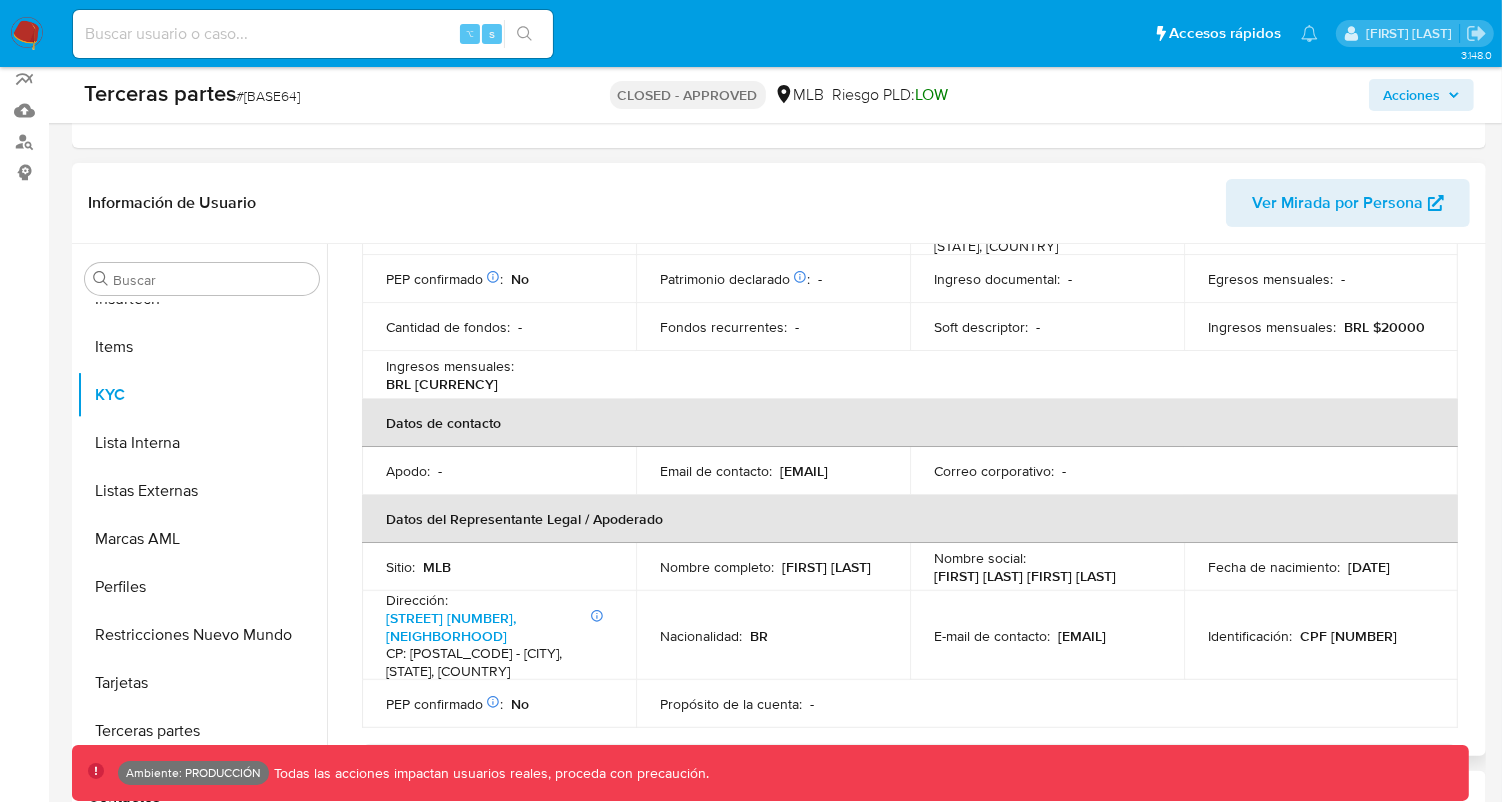 select on "10" 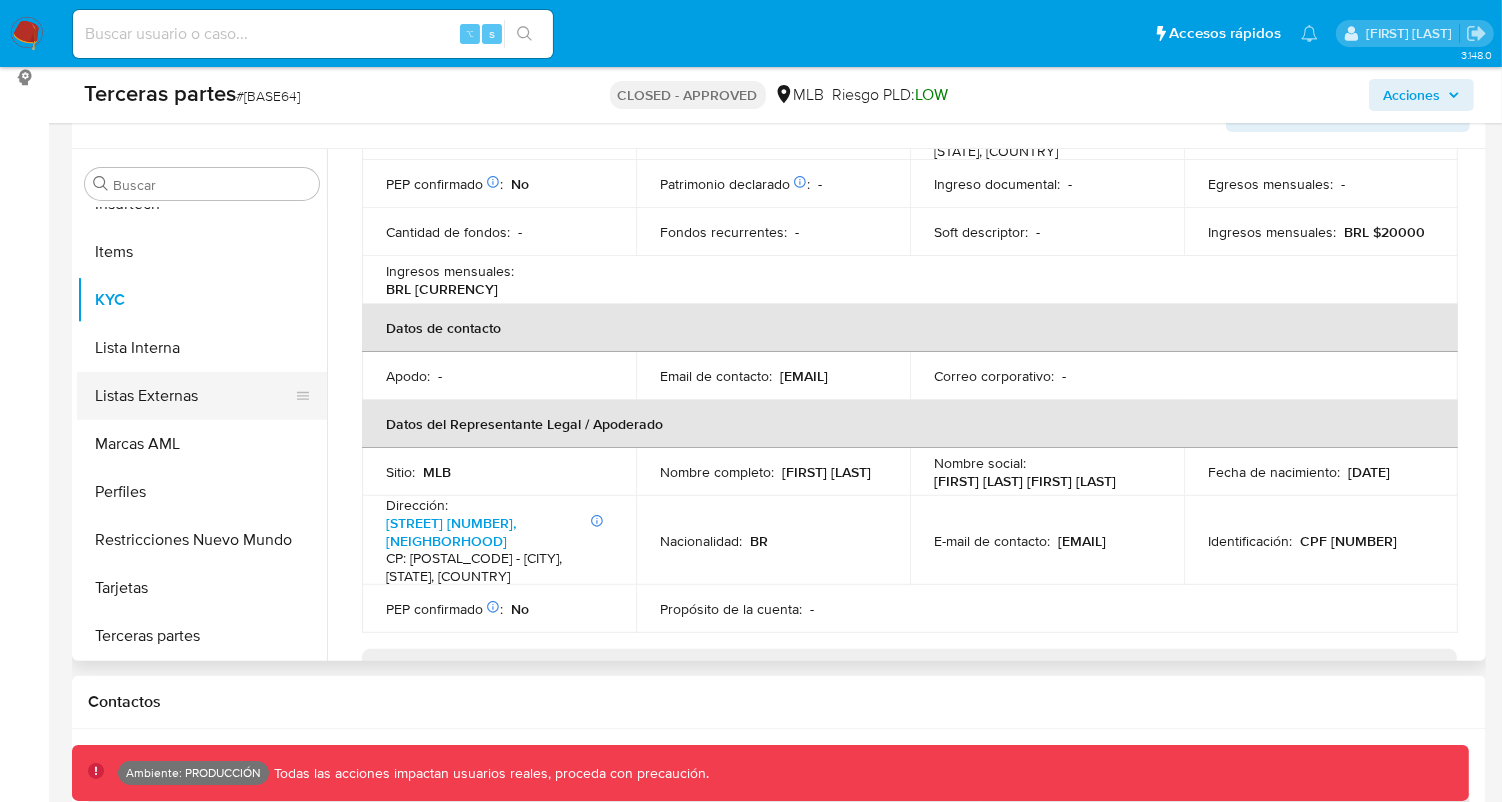 scroll, scrollTop: 366, scrollLeft: 0, axis: vertical 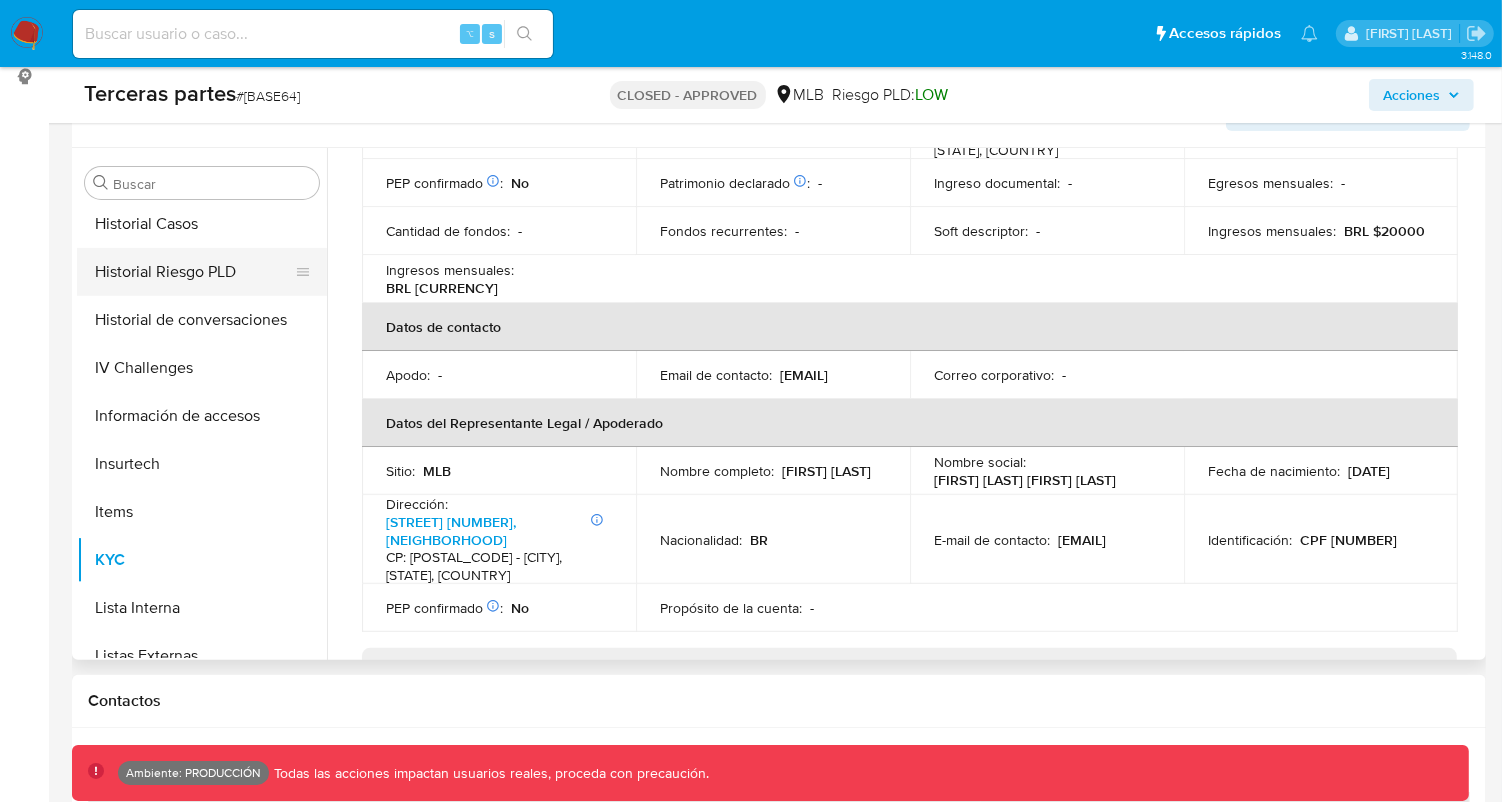 click on "Historial Riesgo PLD" at bounding box center [194, 272] 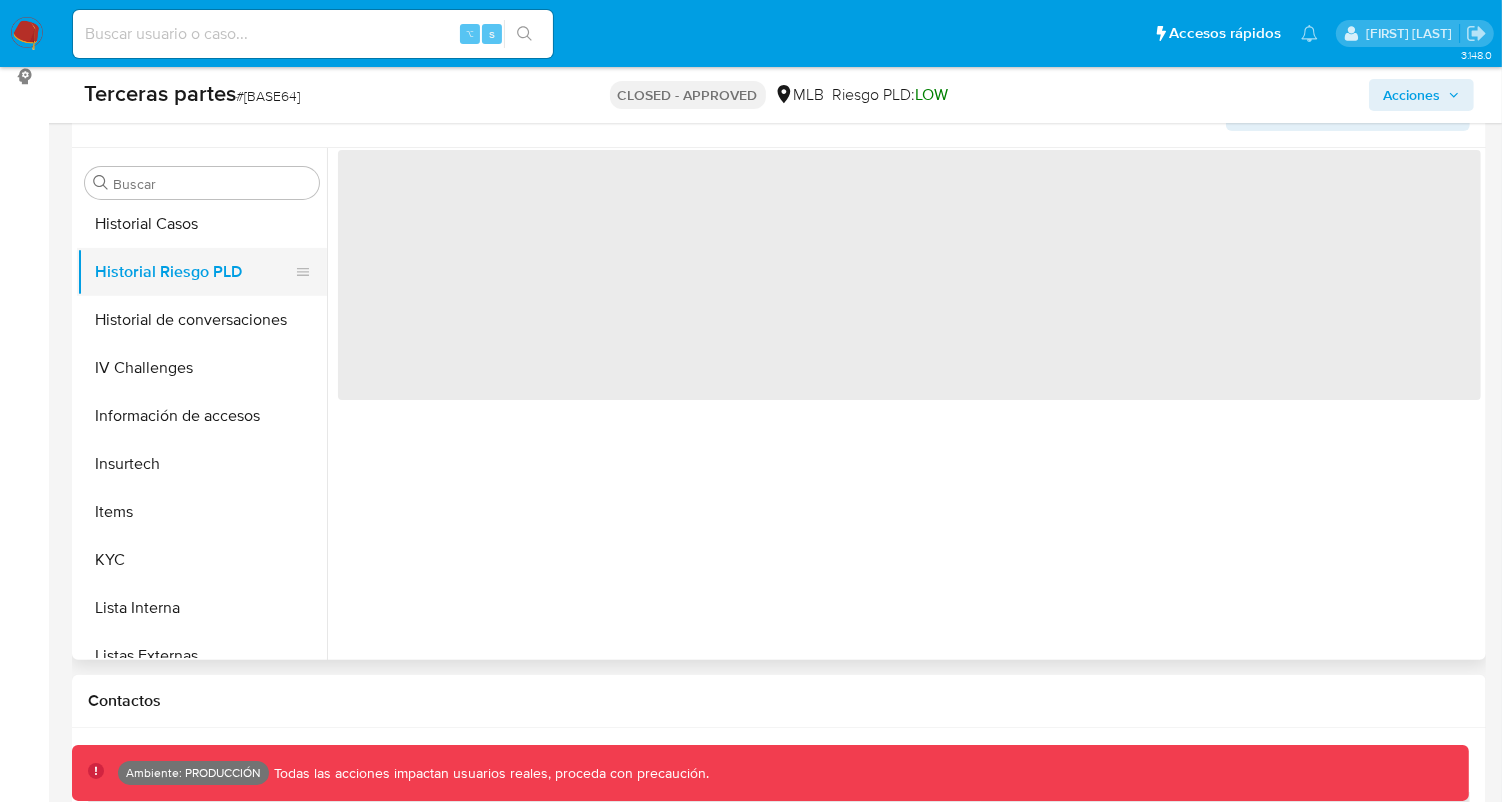 scroll, scrollTop: 0, scrollLeft: 0, axis: both 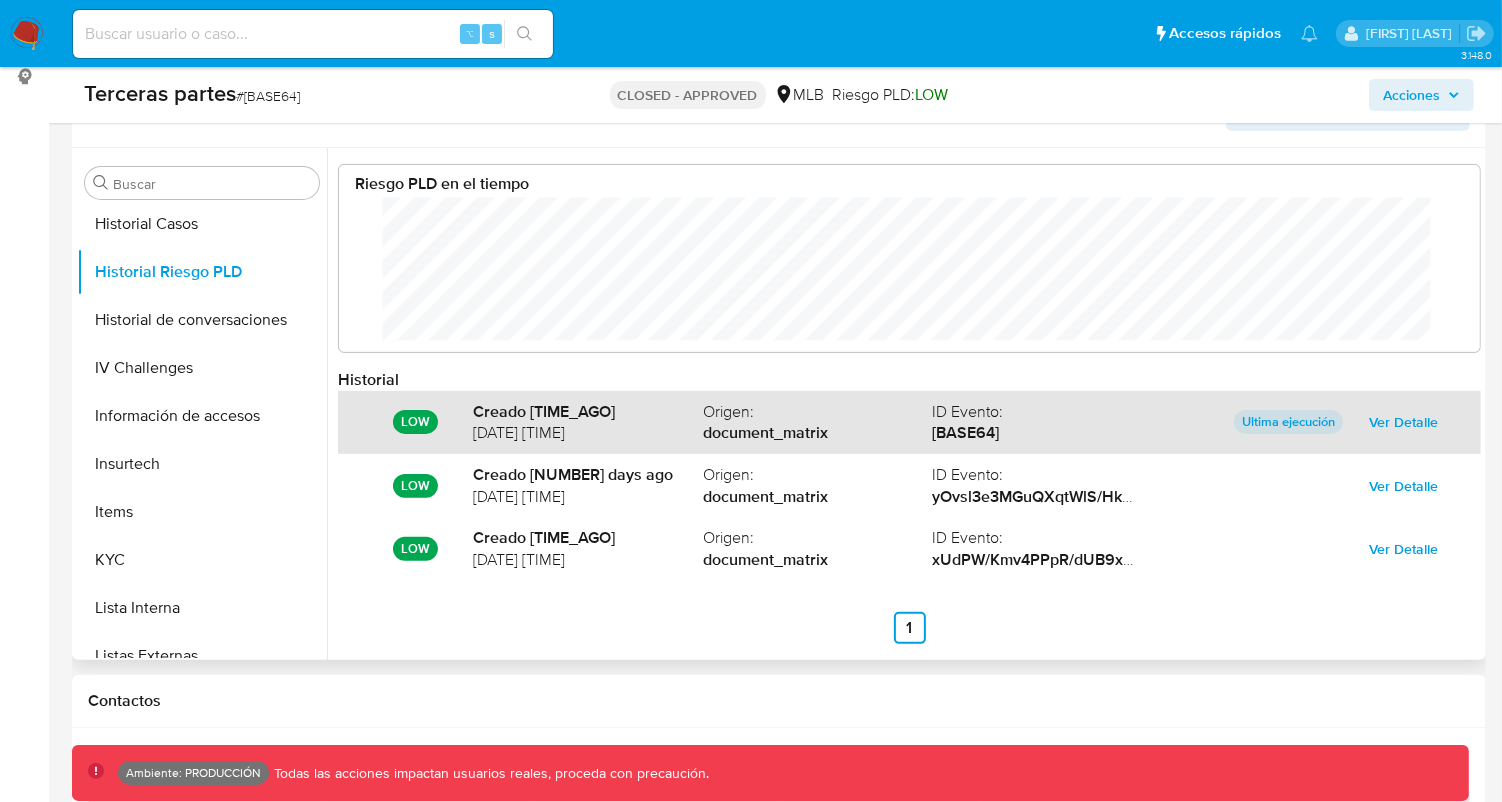 click on "Ver Detalle" at bounding box center [1403, 422] 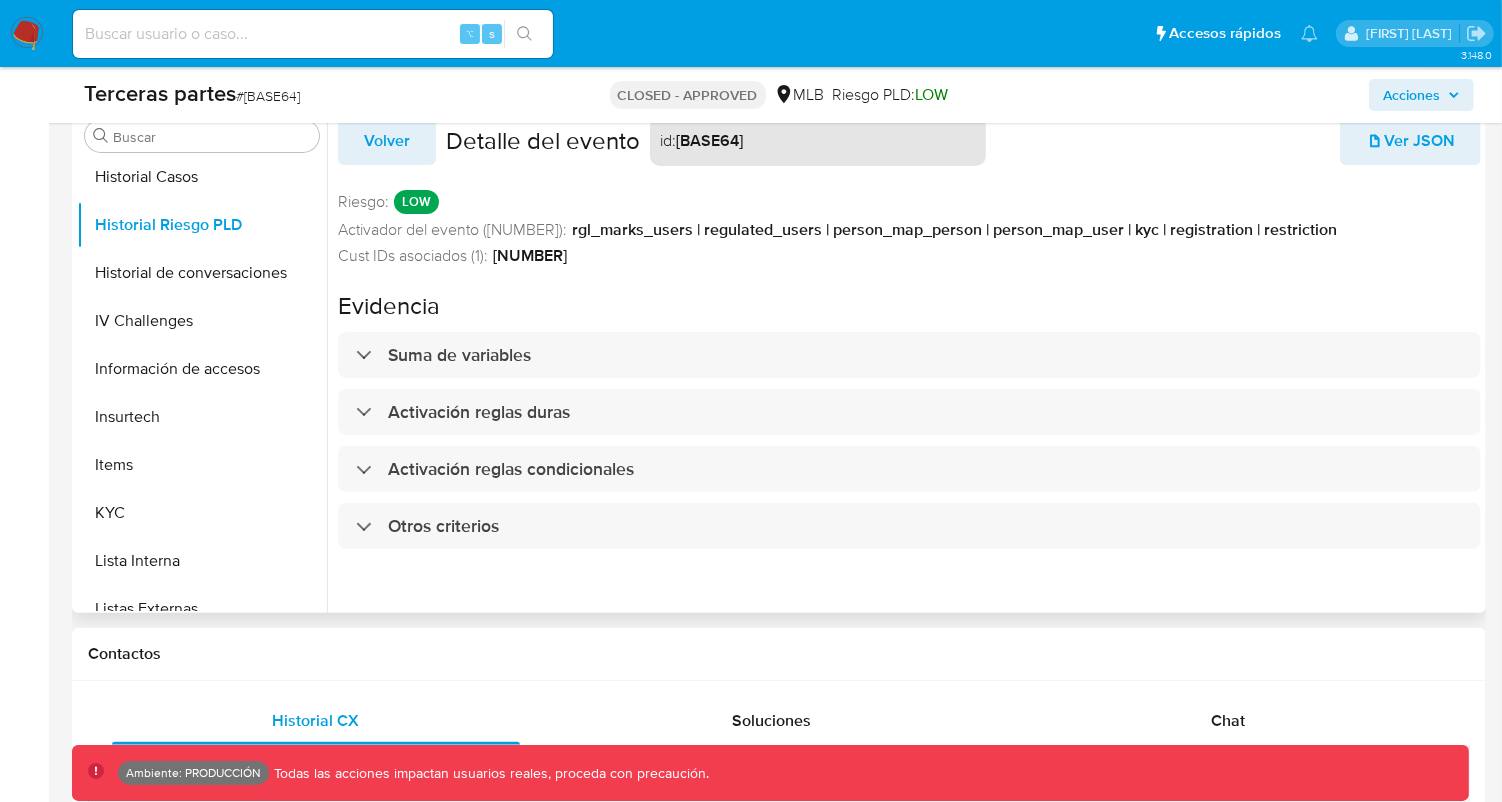 scroll, scrollTop: 430, scrollLeft: 0, axis: vertical 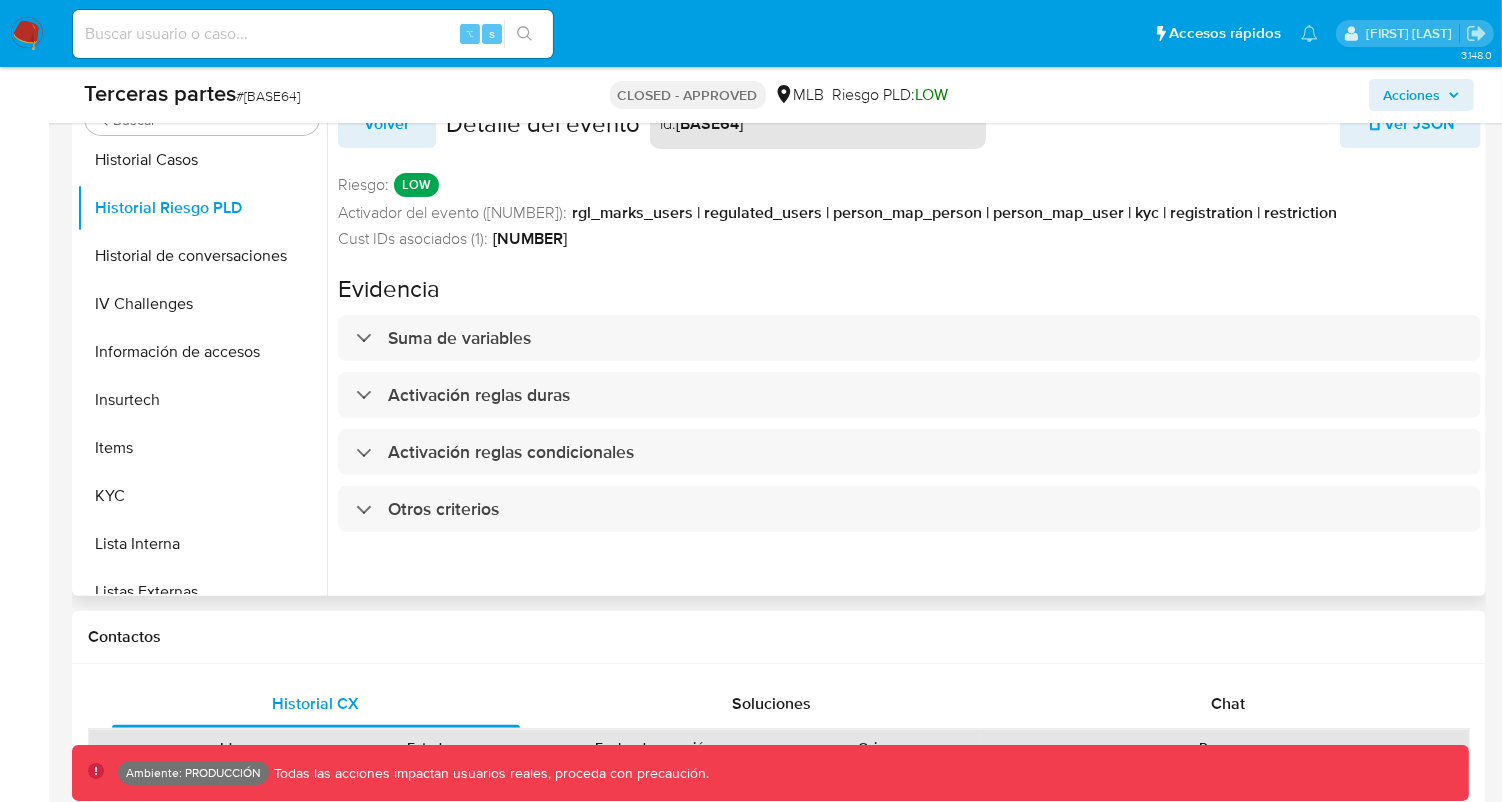 click on "Suma de variables" at bounding box center (909, 338) 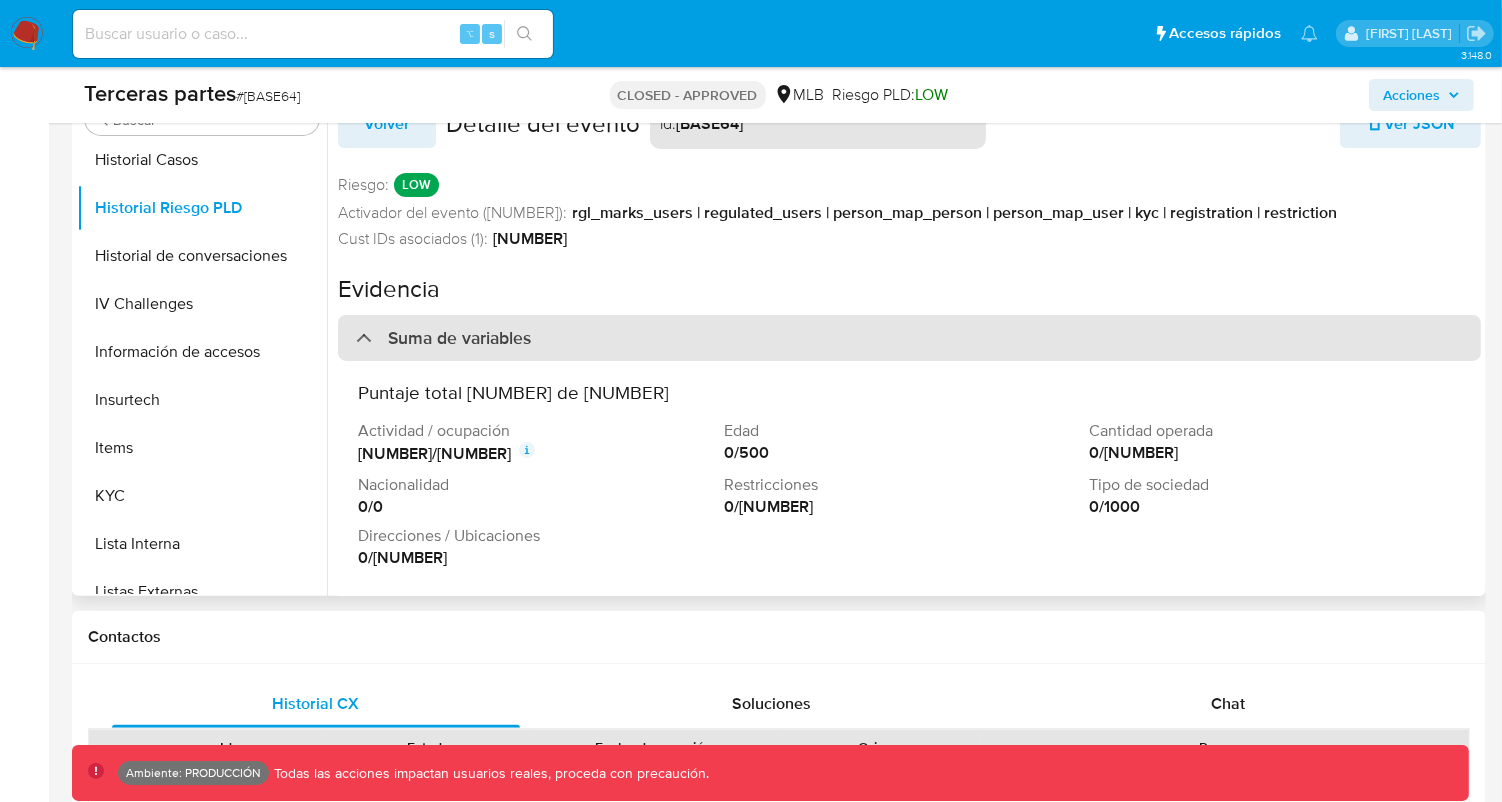 click on "Suma de variables" at bounding box center (909, 338) 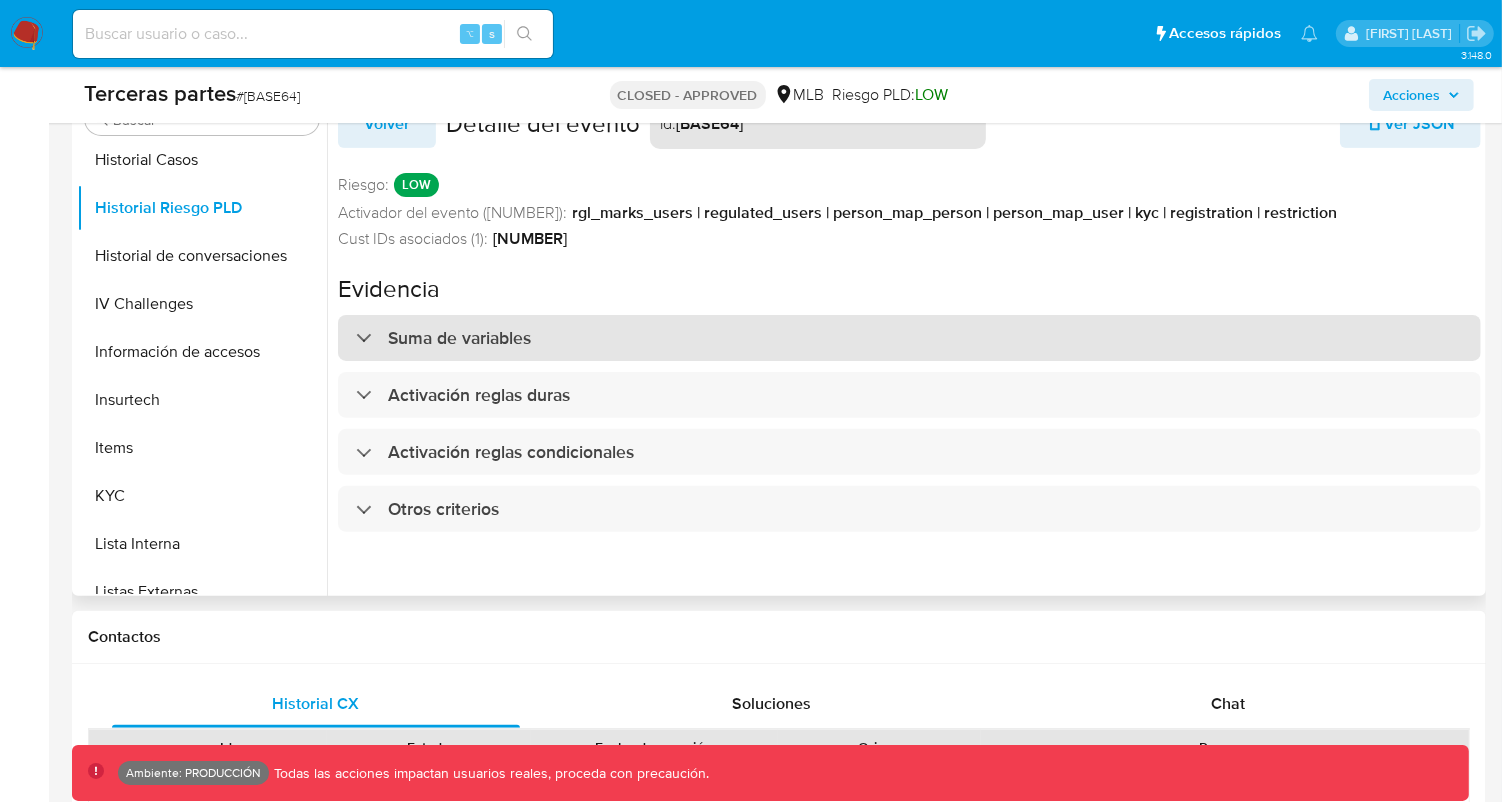 click on "Suma de variables" at bounding box center (909, 338) 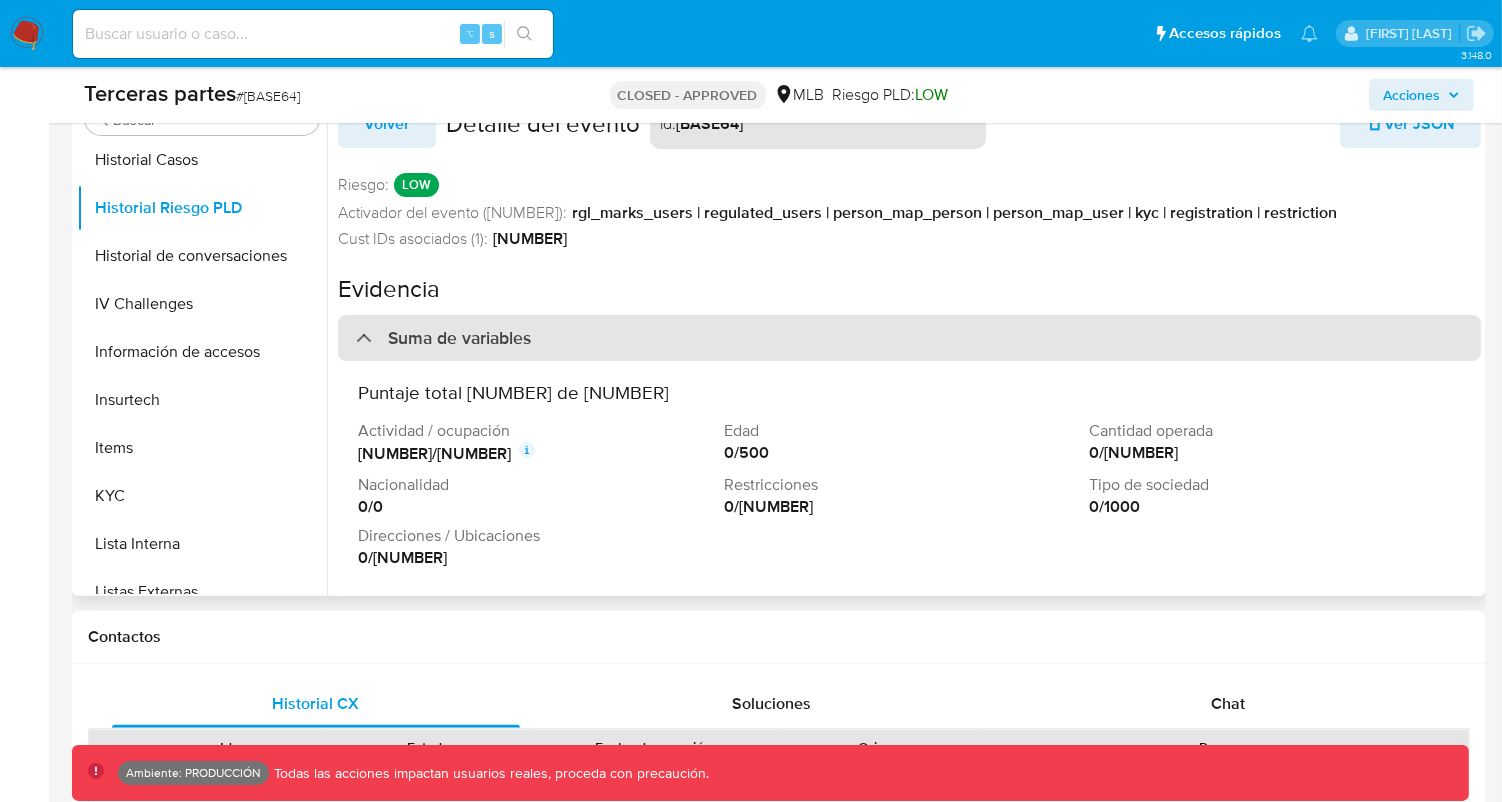 click on "Suma de variables" at bounding box center (909, 338) 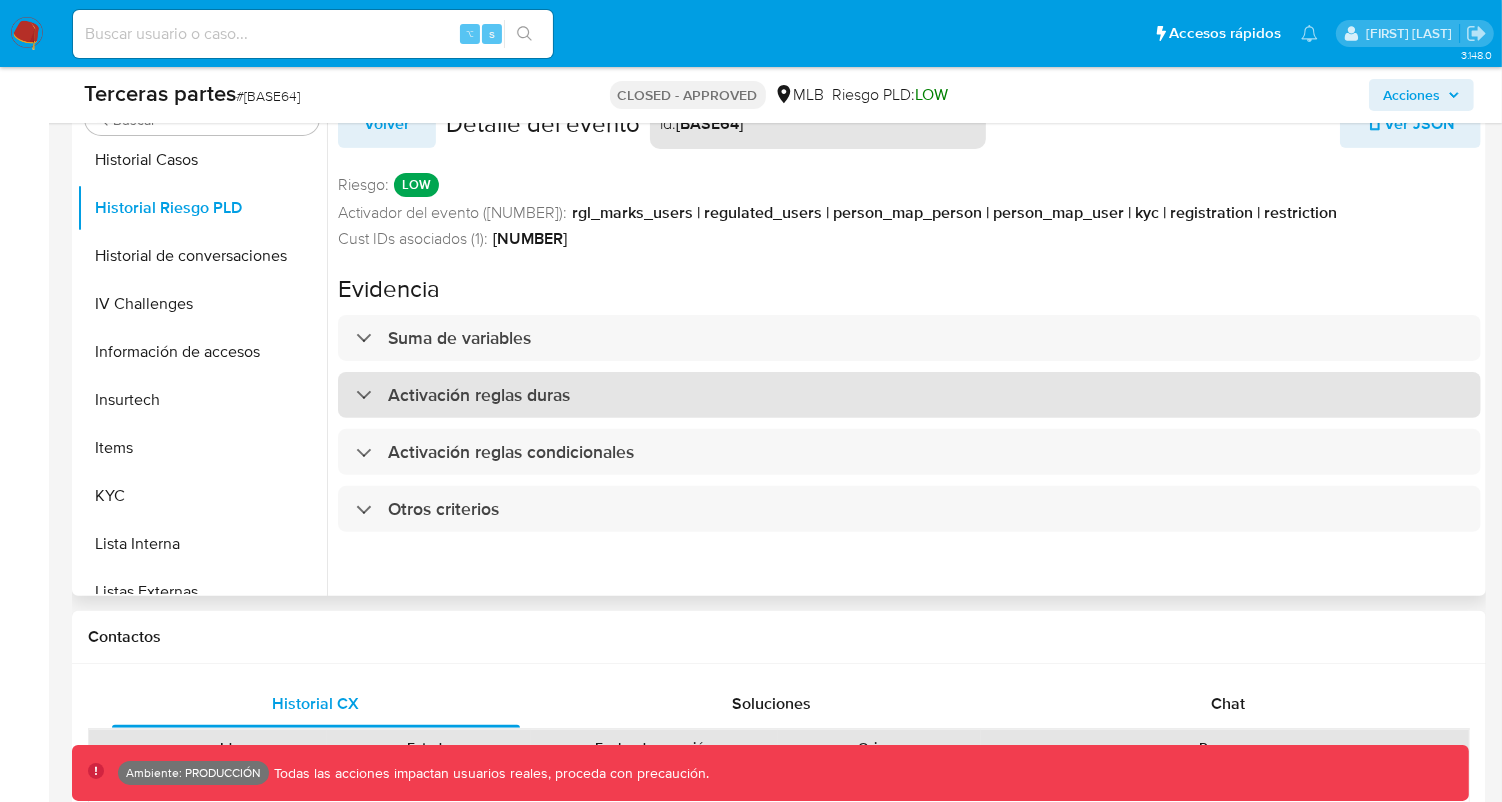 click on "Activación reglas duras" at bounding box center [909, 395] 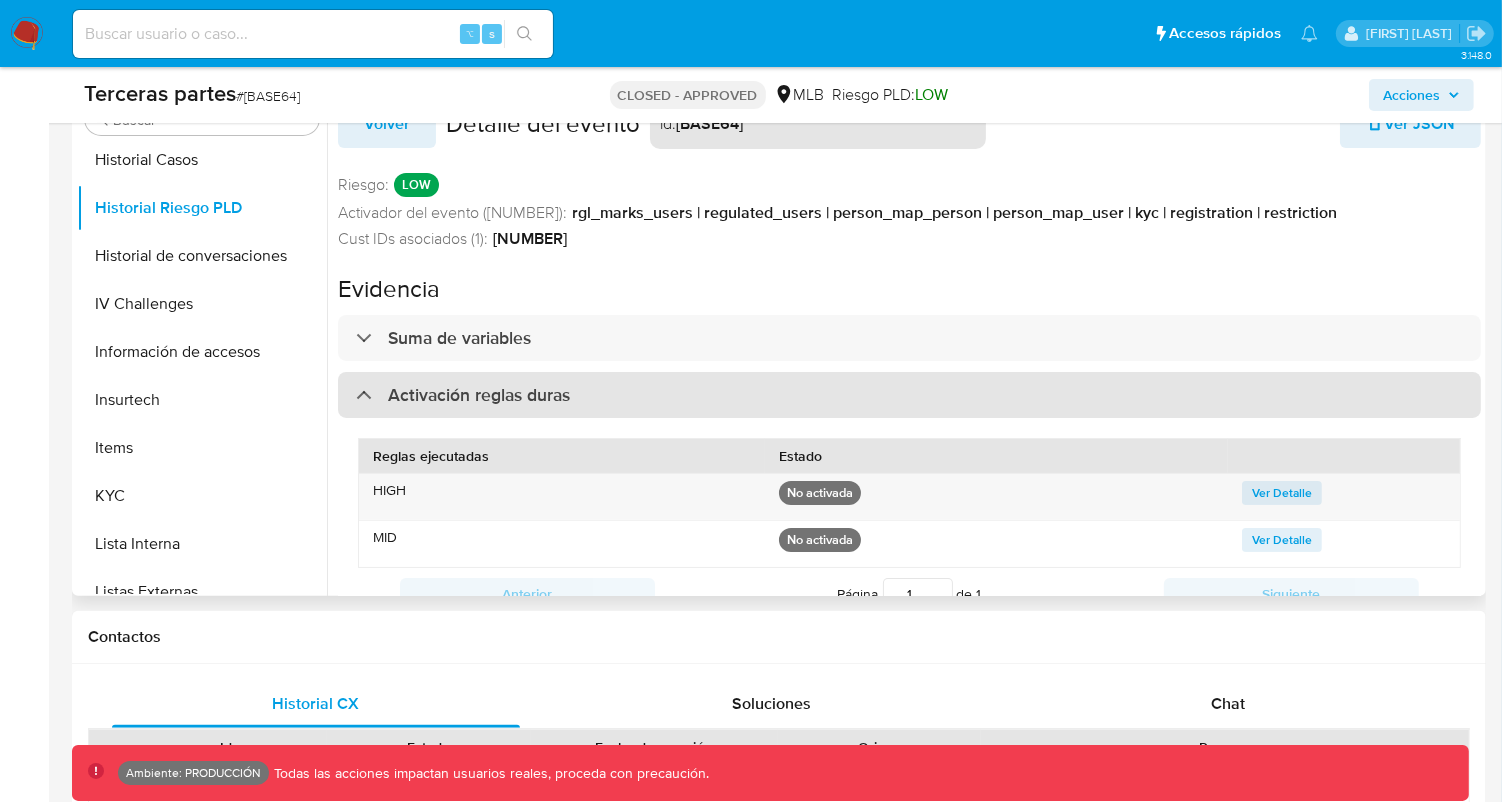 click on "Activación reglas duras" at bounding box center (909, 395) 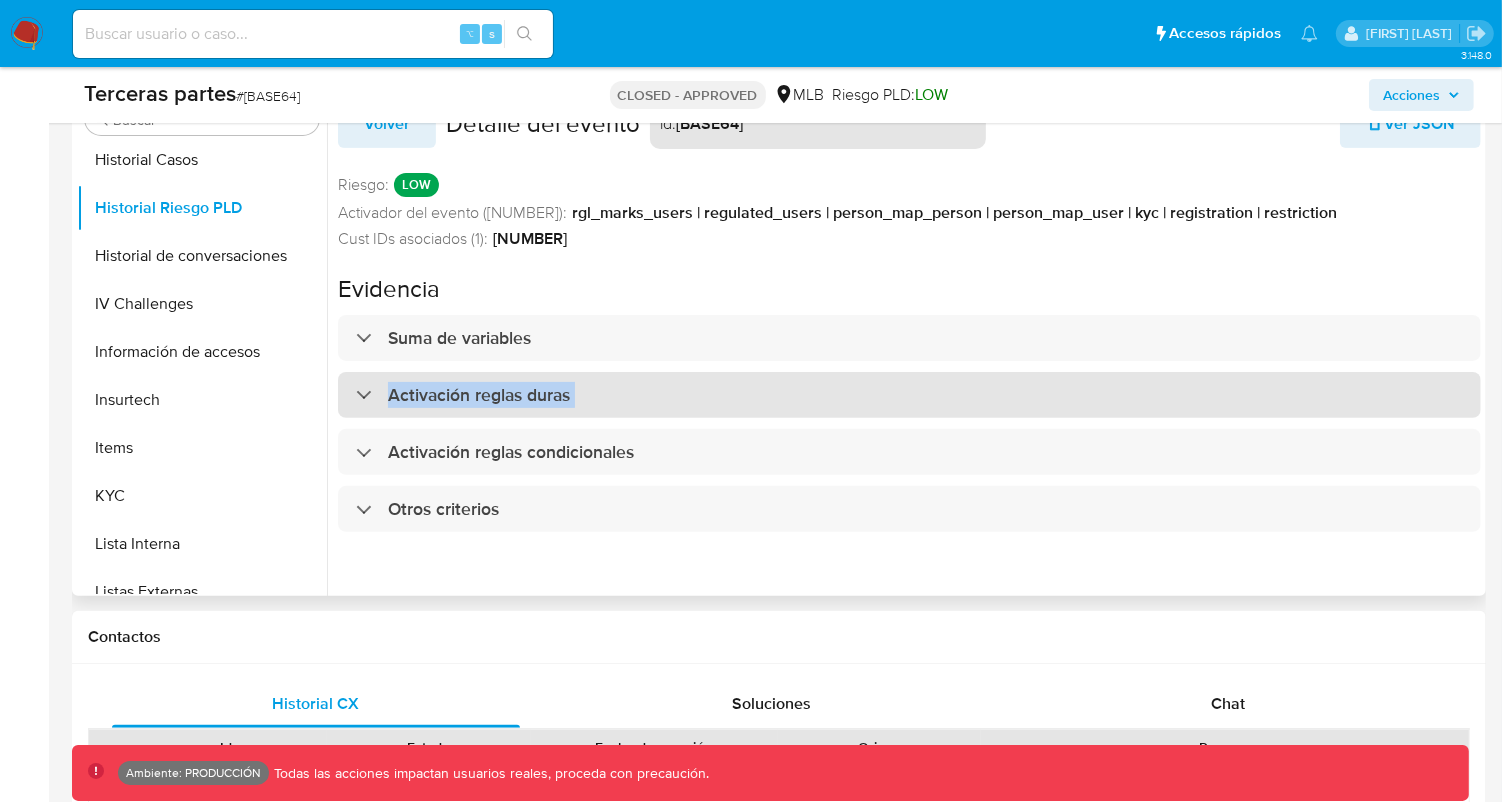 click on "Activación reglas duras" at bounding box center (909, 395) 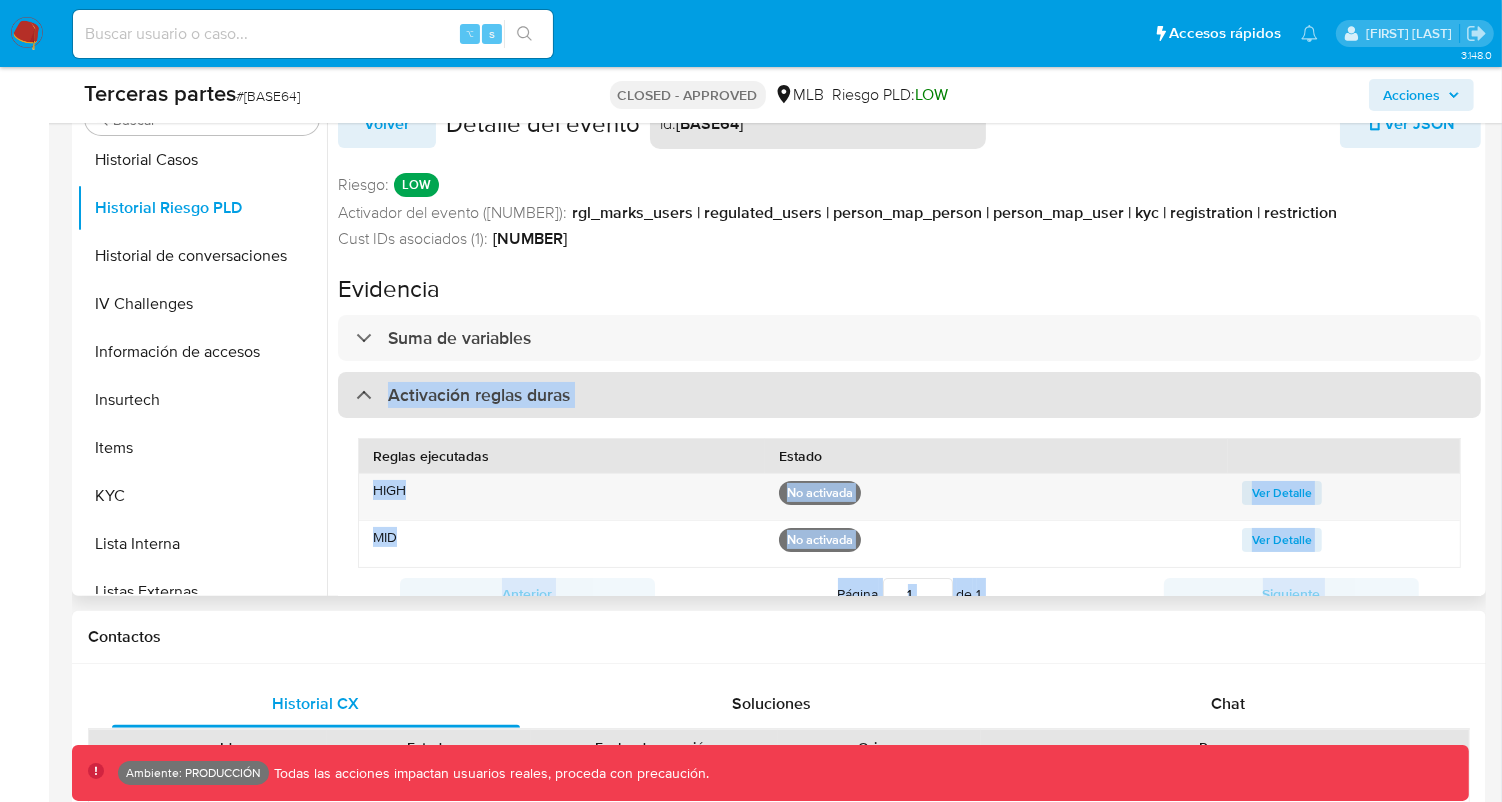 click on "Activación reglas duras" at bounding box center (909, 395) 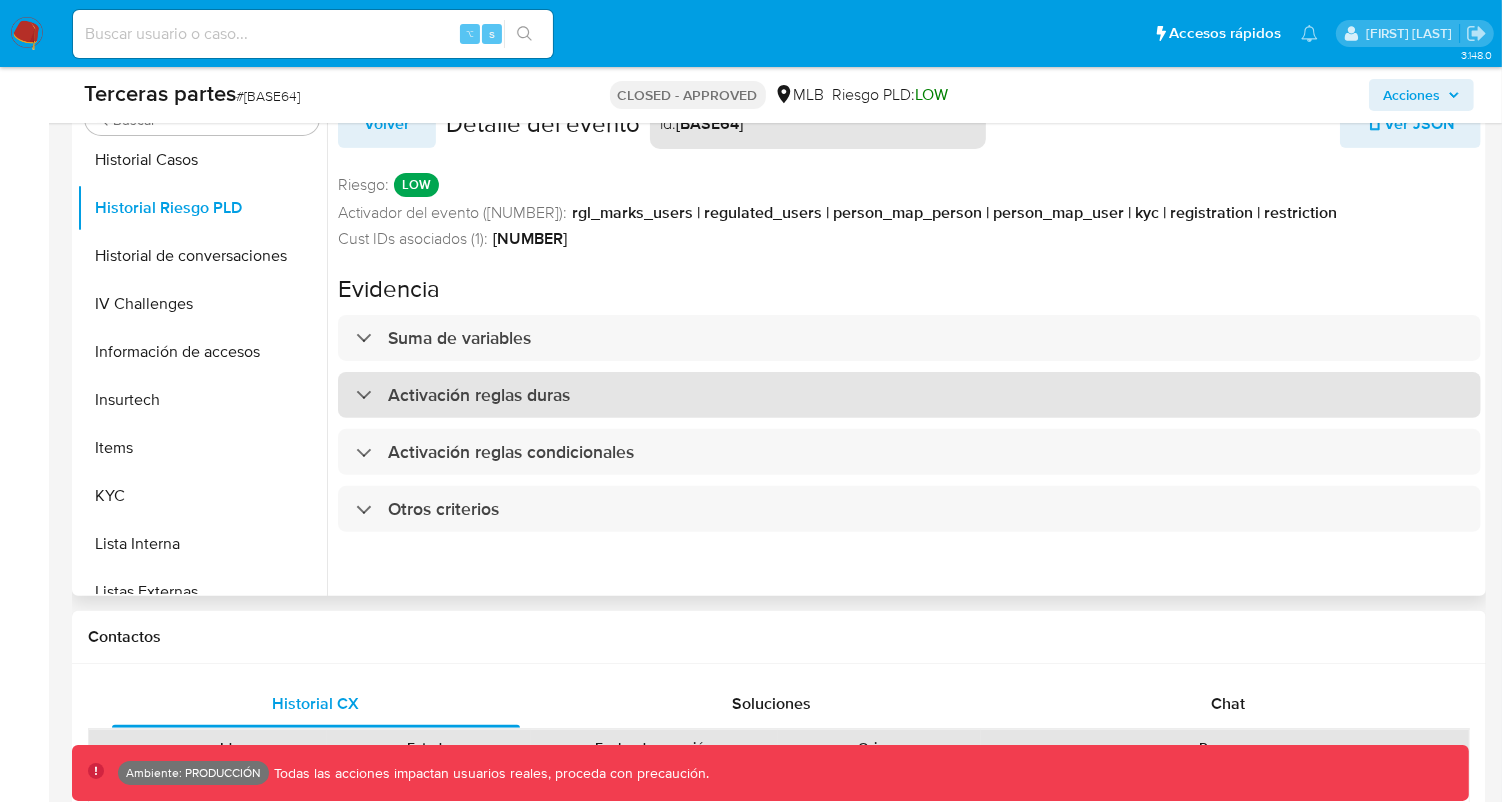 click on "Activación reglas duras" at bounding box center (909, 395) 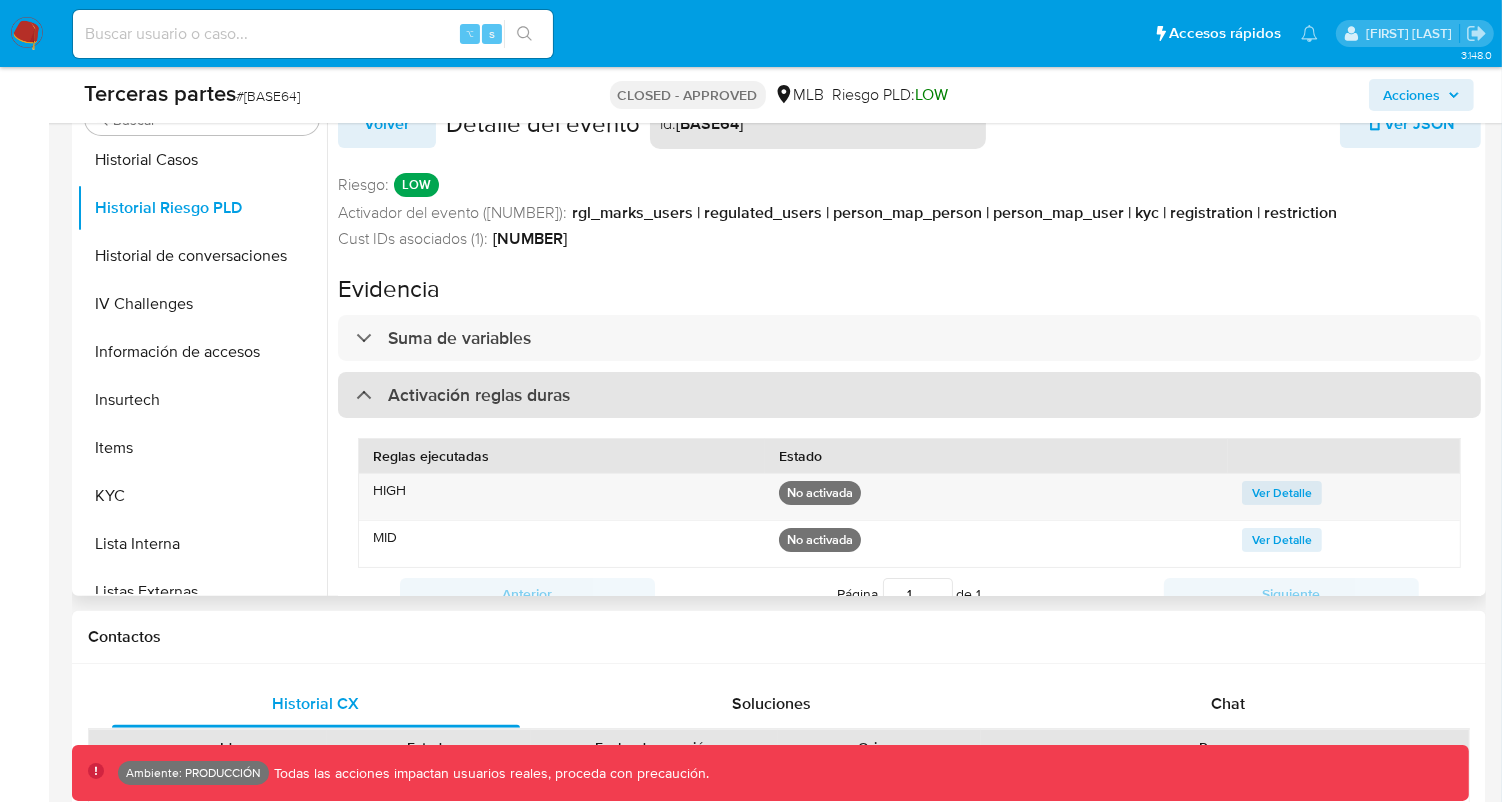 click on "Activación reglas duras" at bounding box center [909, 395] 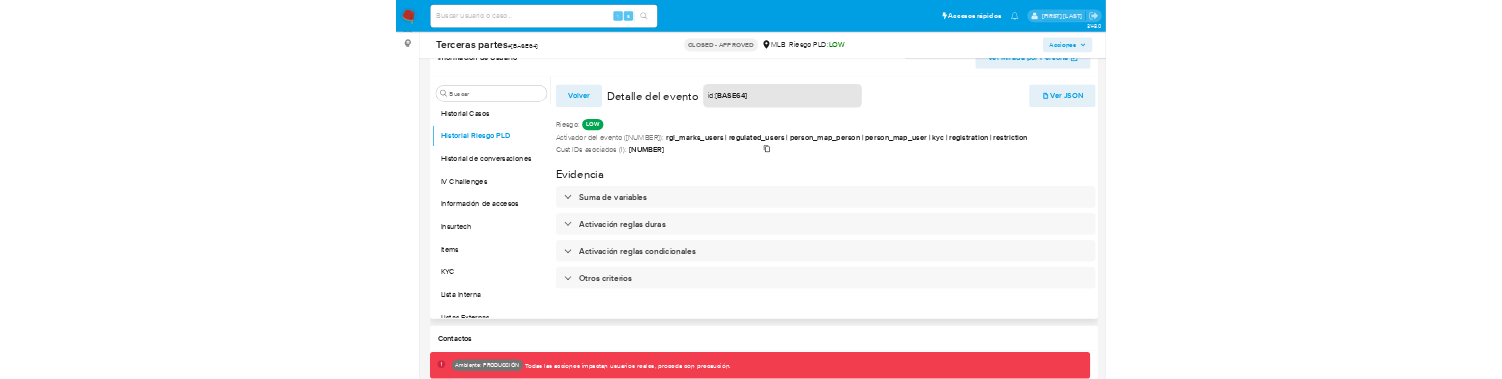 scroll, scrollTop: 351, scrollLeft: 0, axis: vertical 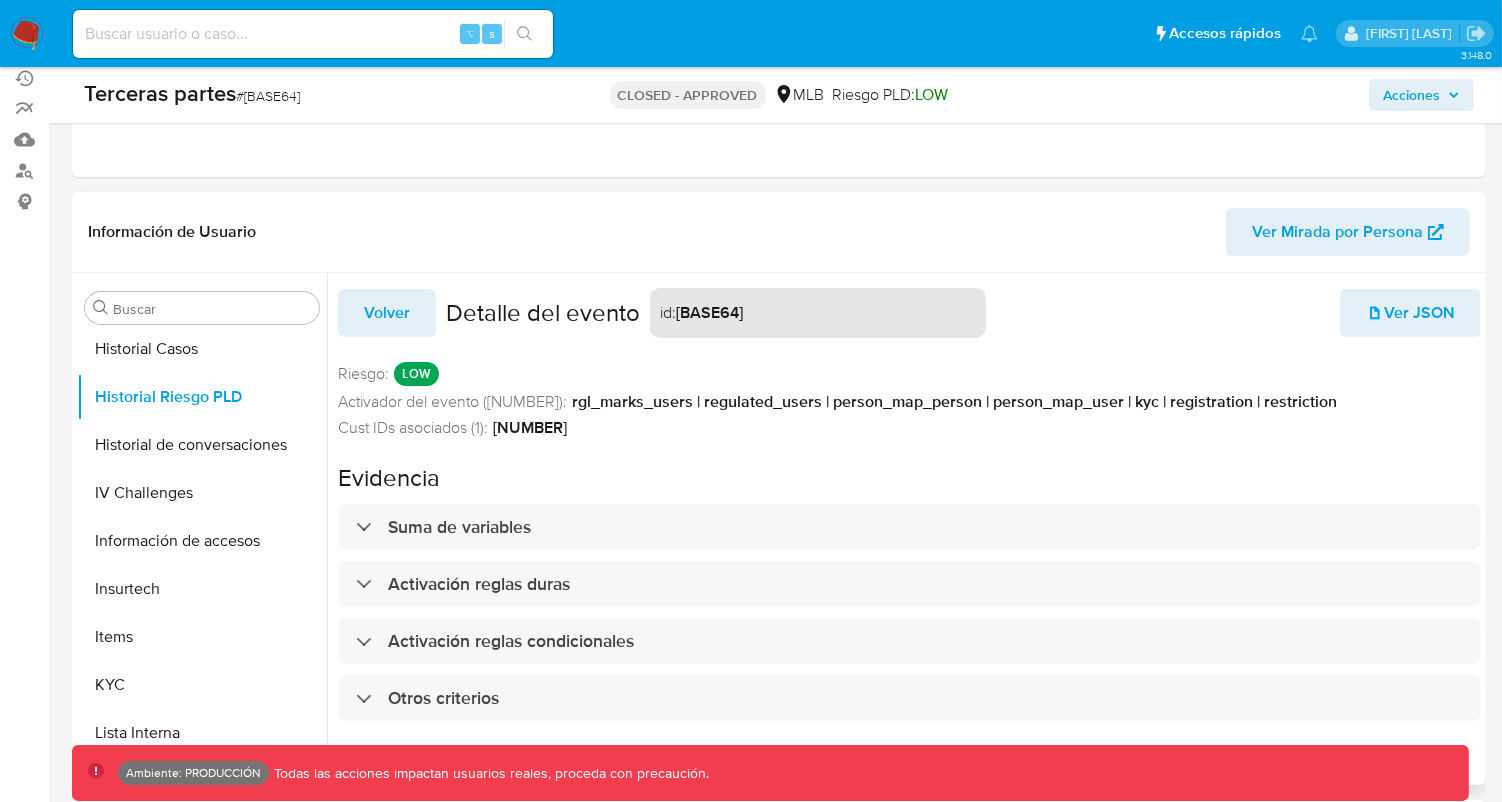 click on "Volver" at bounding box center [387, 313] 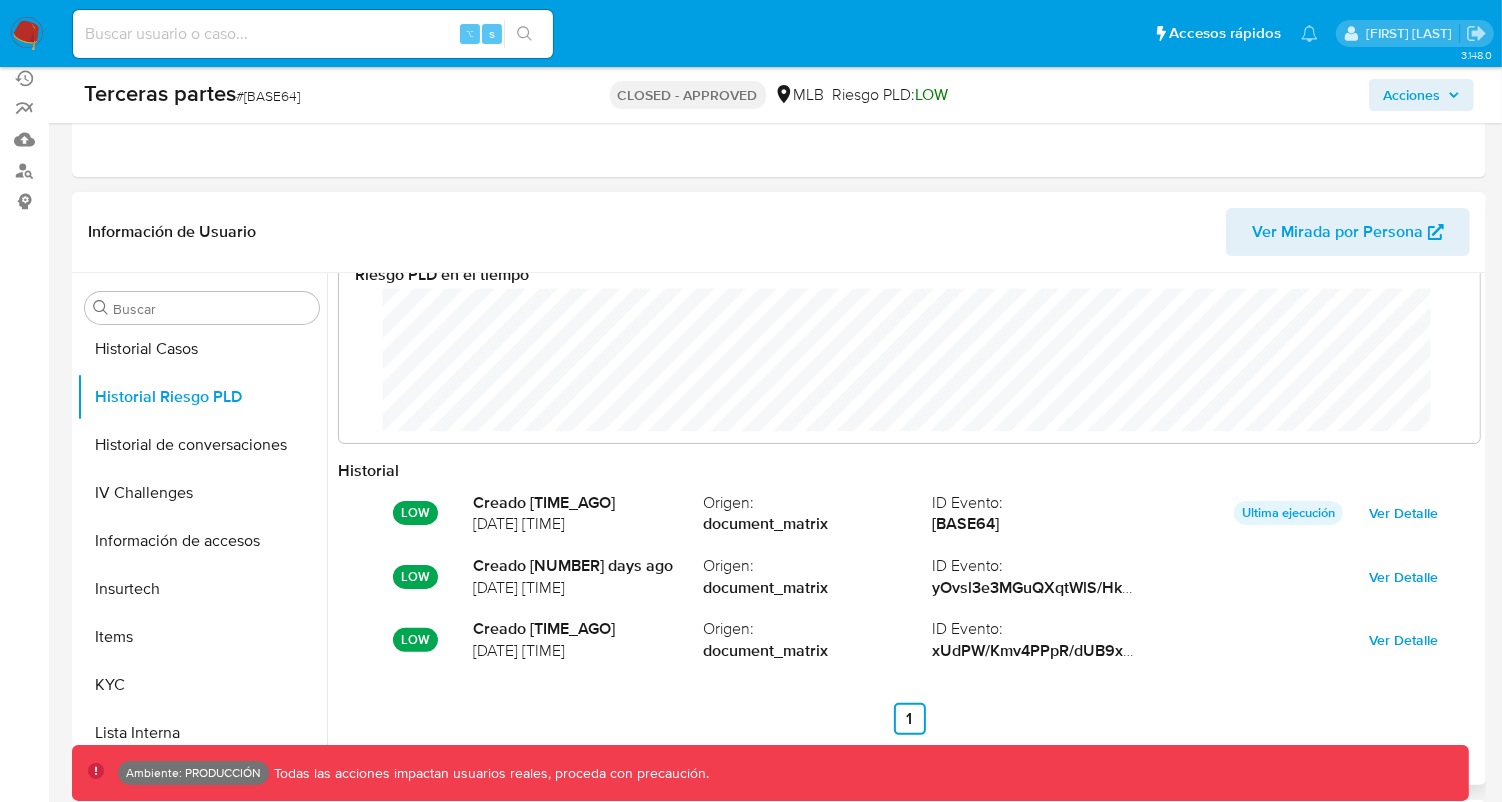scroll, scrollTop: 41, scrollLeft: 0, axis: vertical 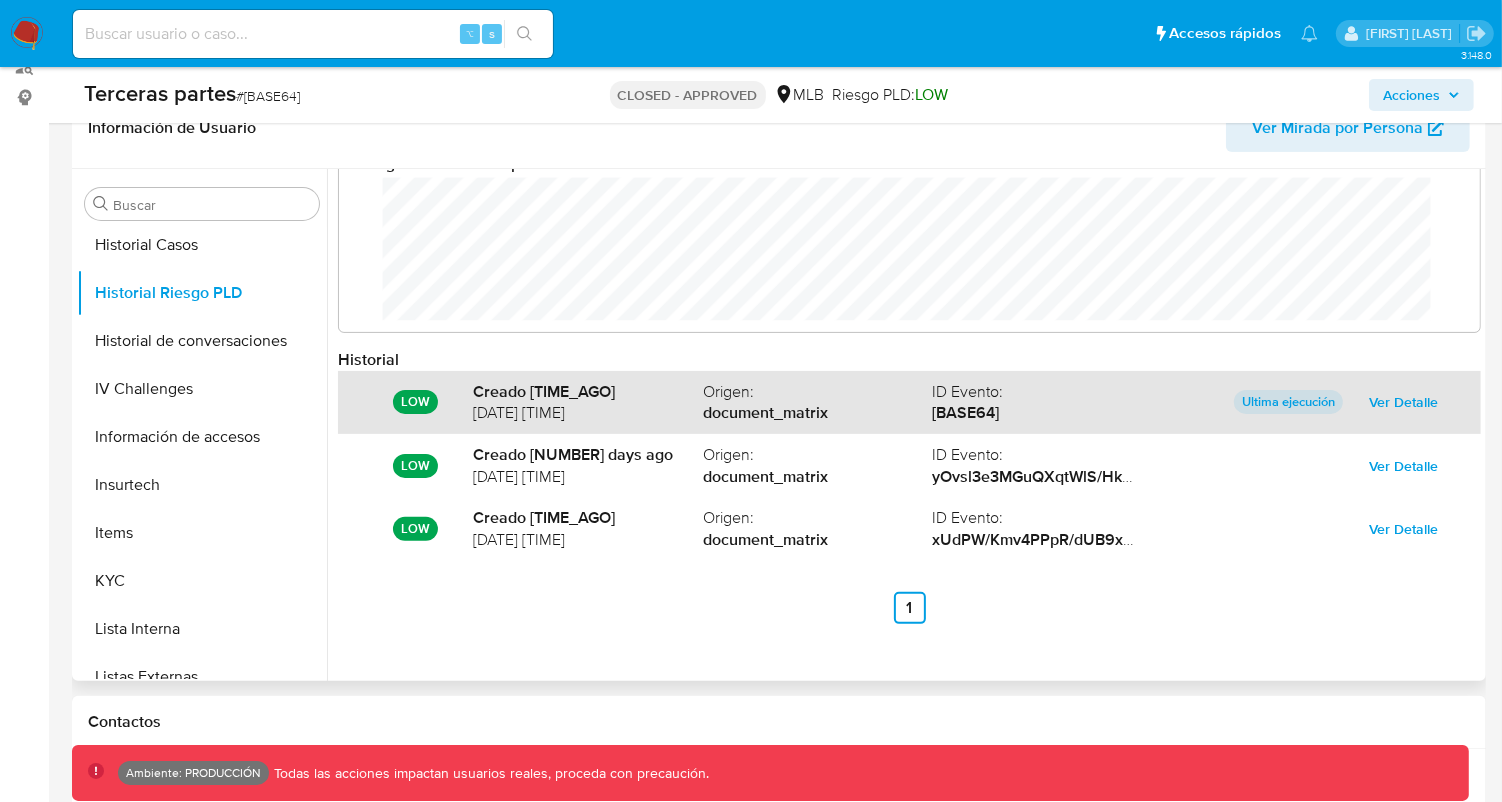 drag, startPoint x: 692, startPoint y: 405, endPoint x: 840, endPoint y: 408, distance: 148.0304 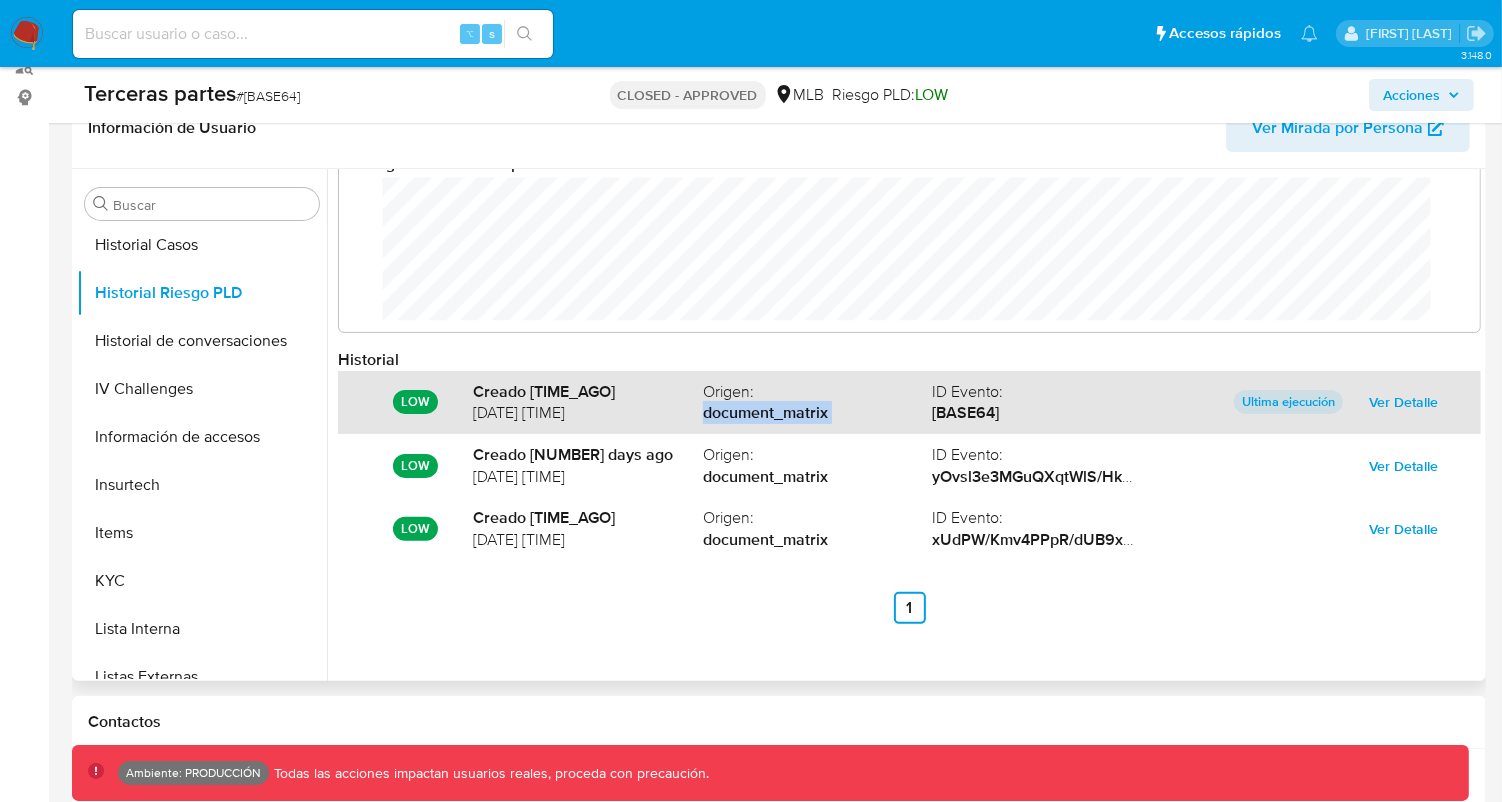 click on "LOW Creado a day ago 03/08/2025 07:11:11 Origen :  document_matrix ID Evento :  02+Um/emFR6Y+j4ycKbmh5Z6lb8weFAPAoeJUeLGO5PCPLeUGYrA3KcHg1knWDT/jyi2A5+wkAvQ2mowO54UMg== Ultima ejecución Ver Detalle" at bounding box center (909, 402) 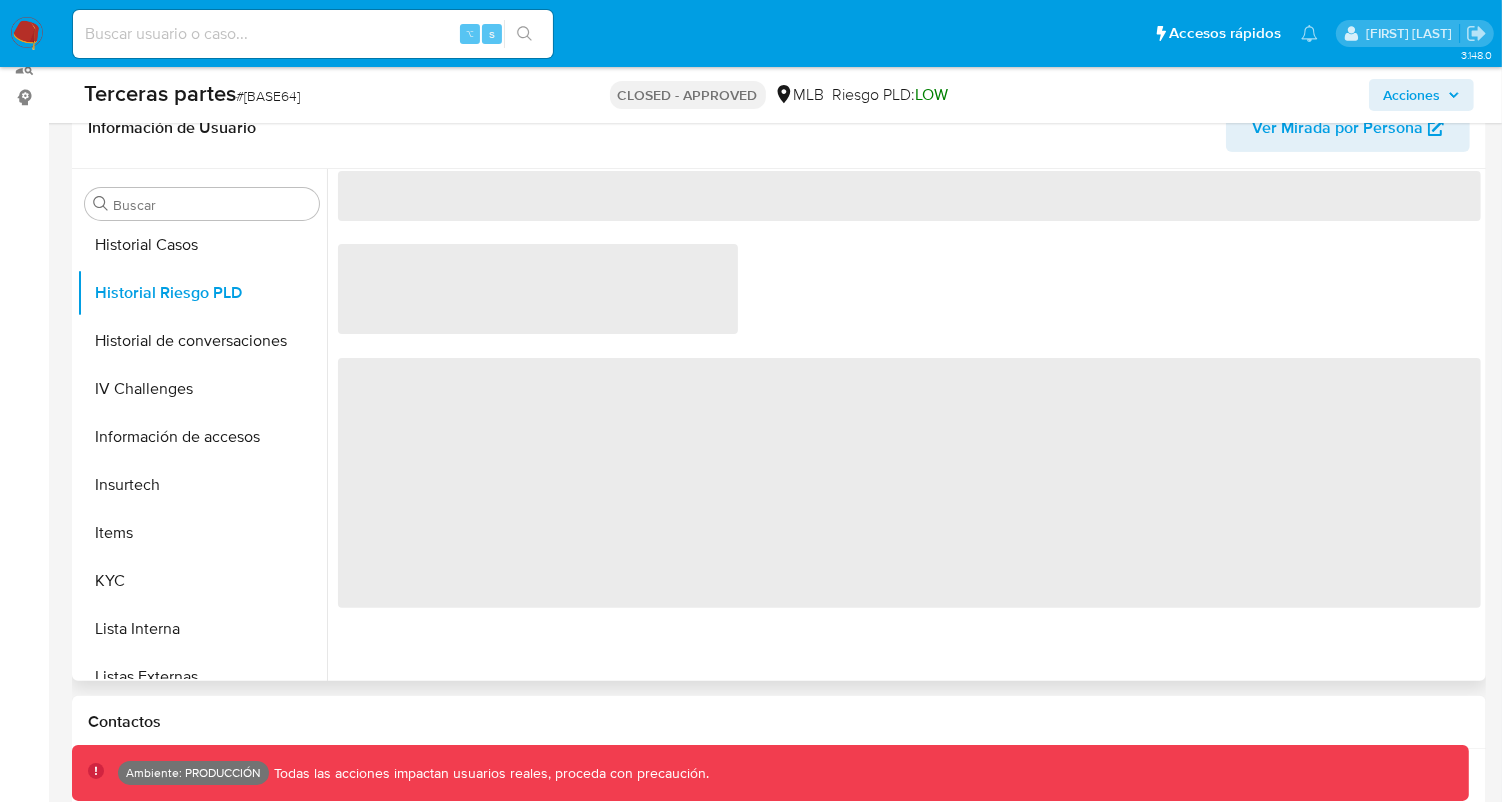 scroll, scrollTop: 0, scrollLeft: 0, axis: both 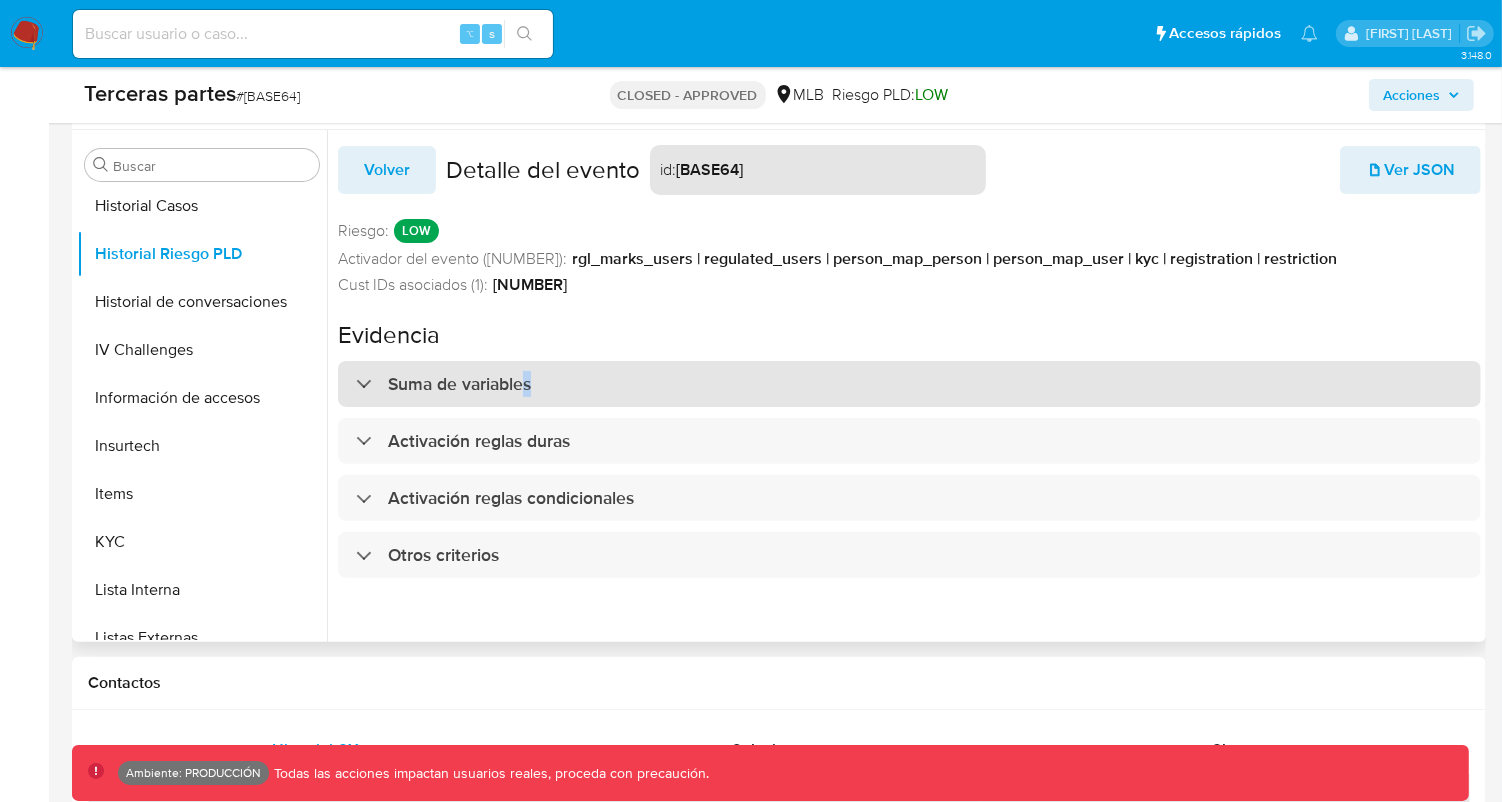 click on "Suma de variables" at bounding box center (459, 384) 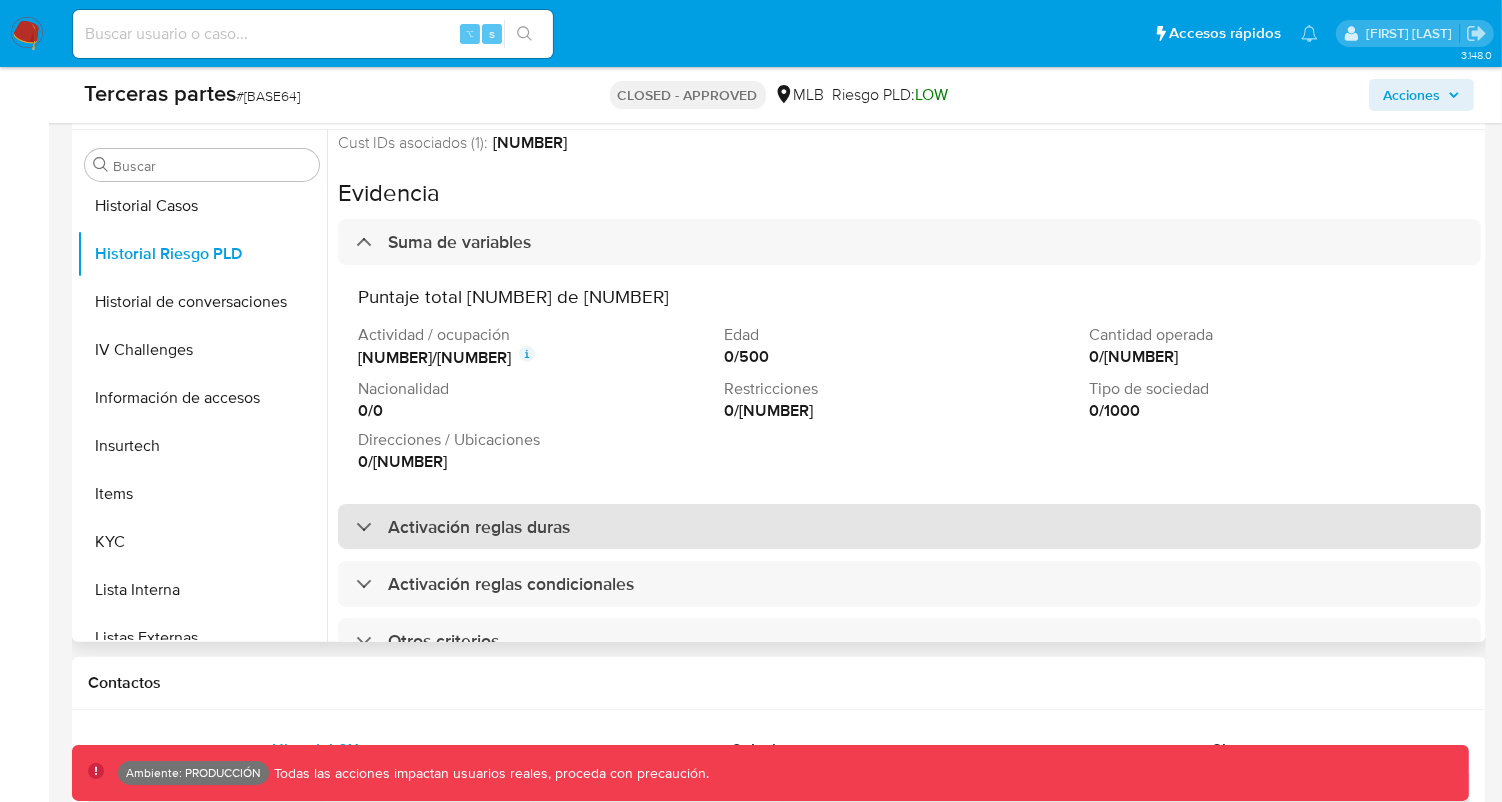 click on "Activación reglas duras" at bounding box center (909, 527) 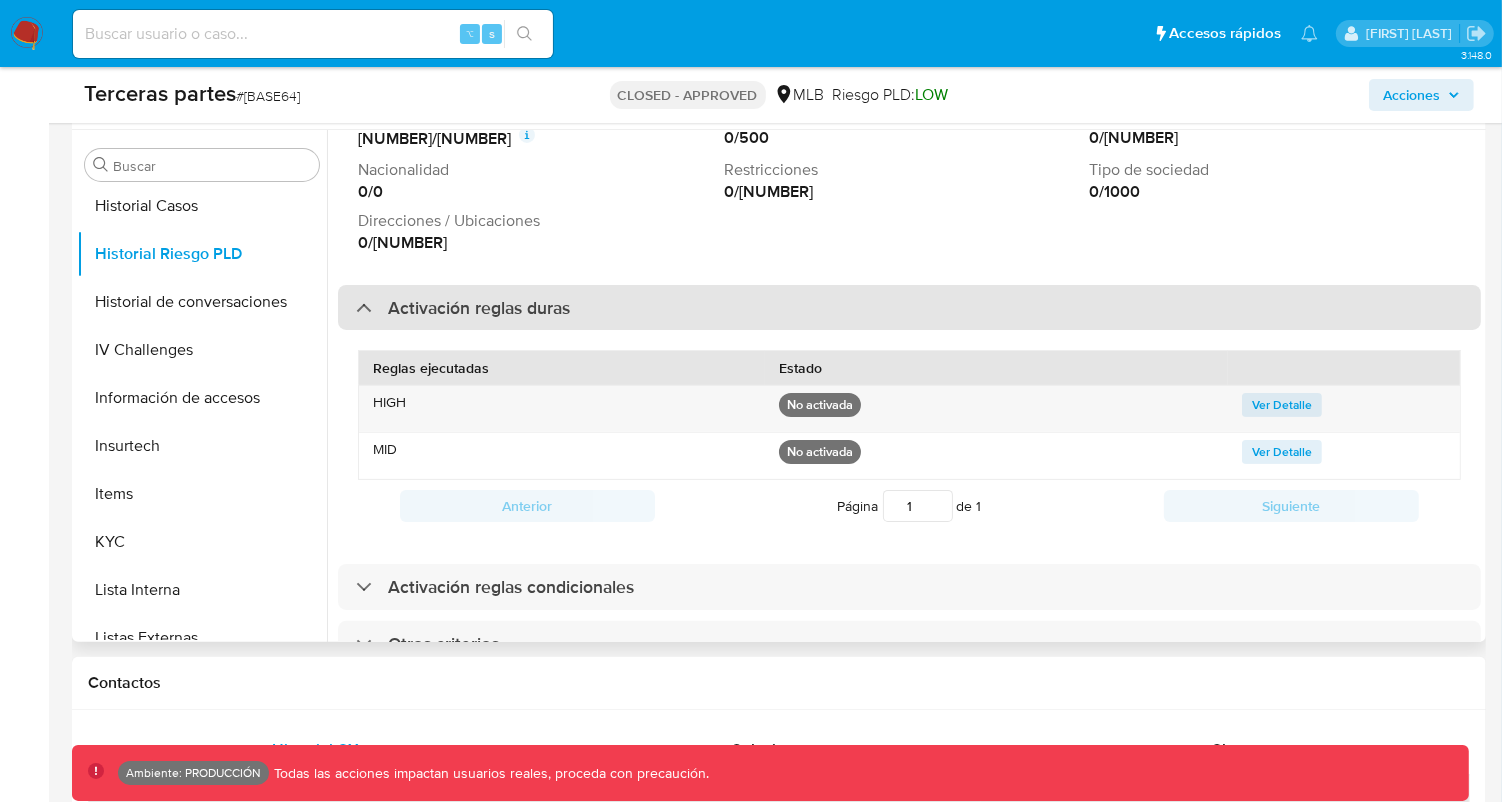 scroll, scrollTop: 379, scrollLeft: 0, axis: vertical 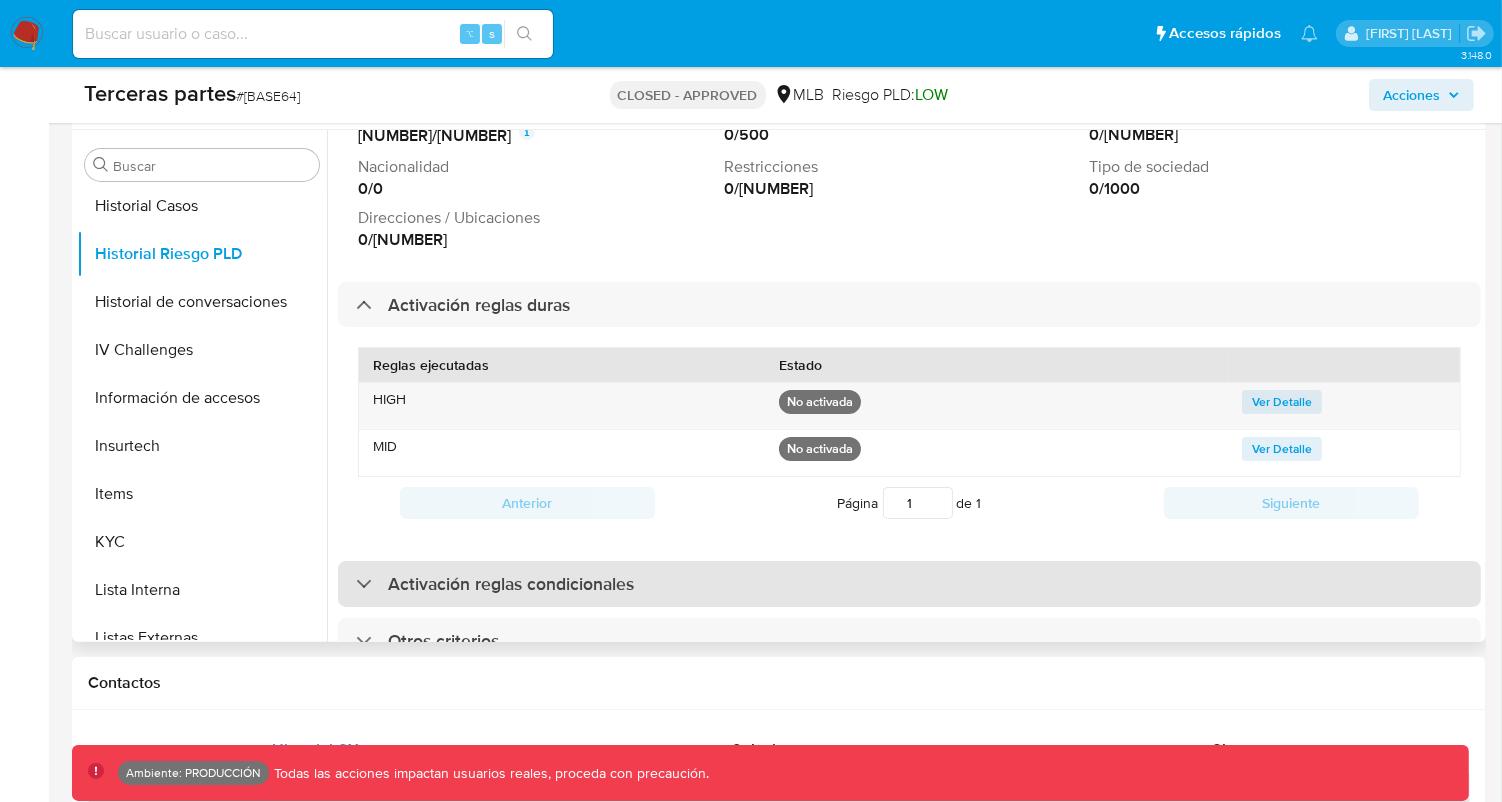 click on "Activación reglas condicionales" at bounding box center [909, 584] 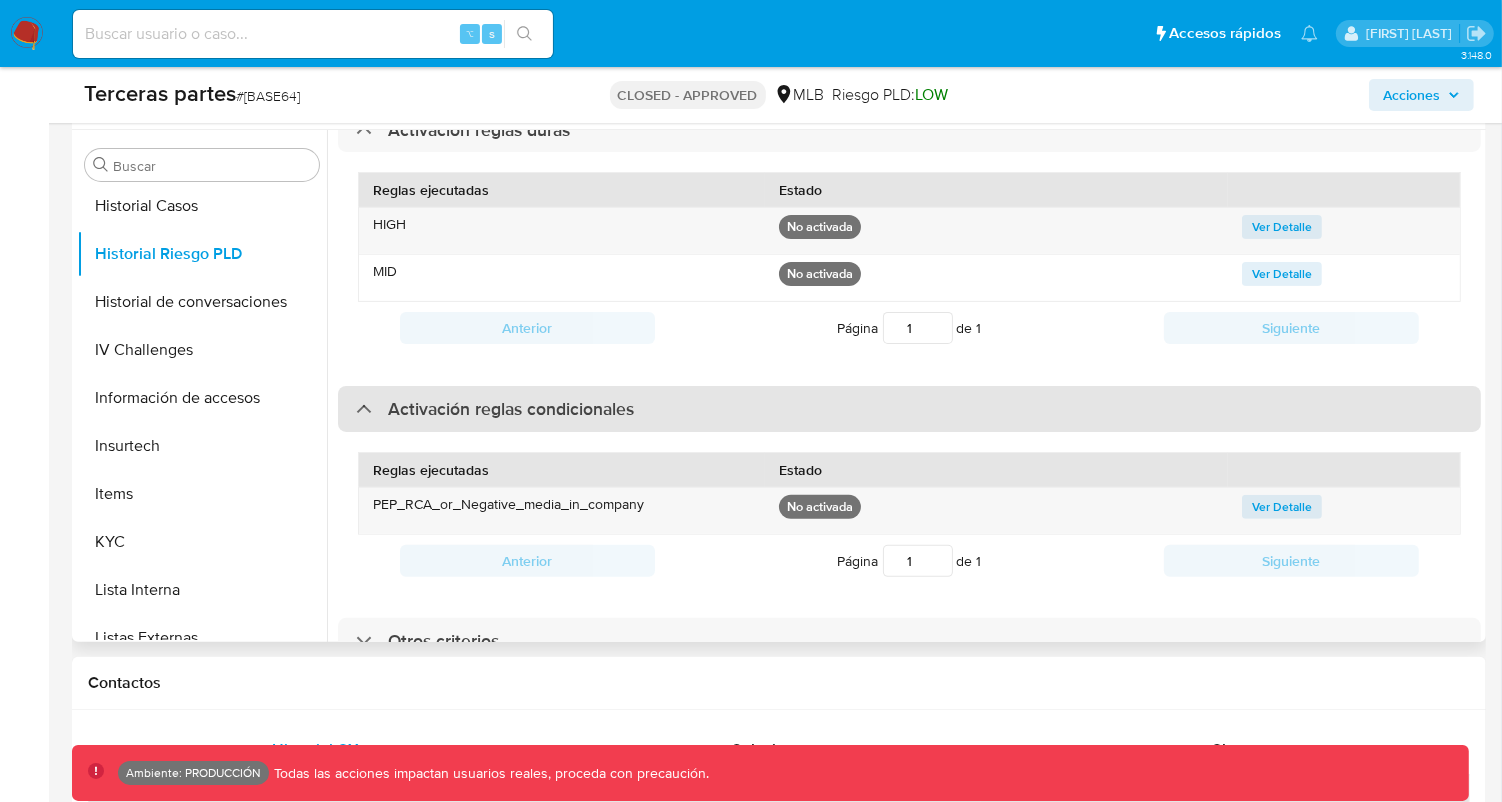 scroll, scrollTop: 552, scrollLeft: 0, axis: vertical 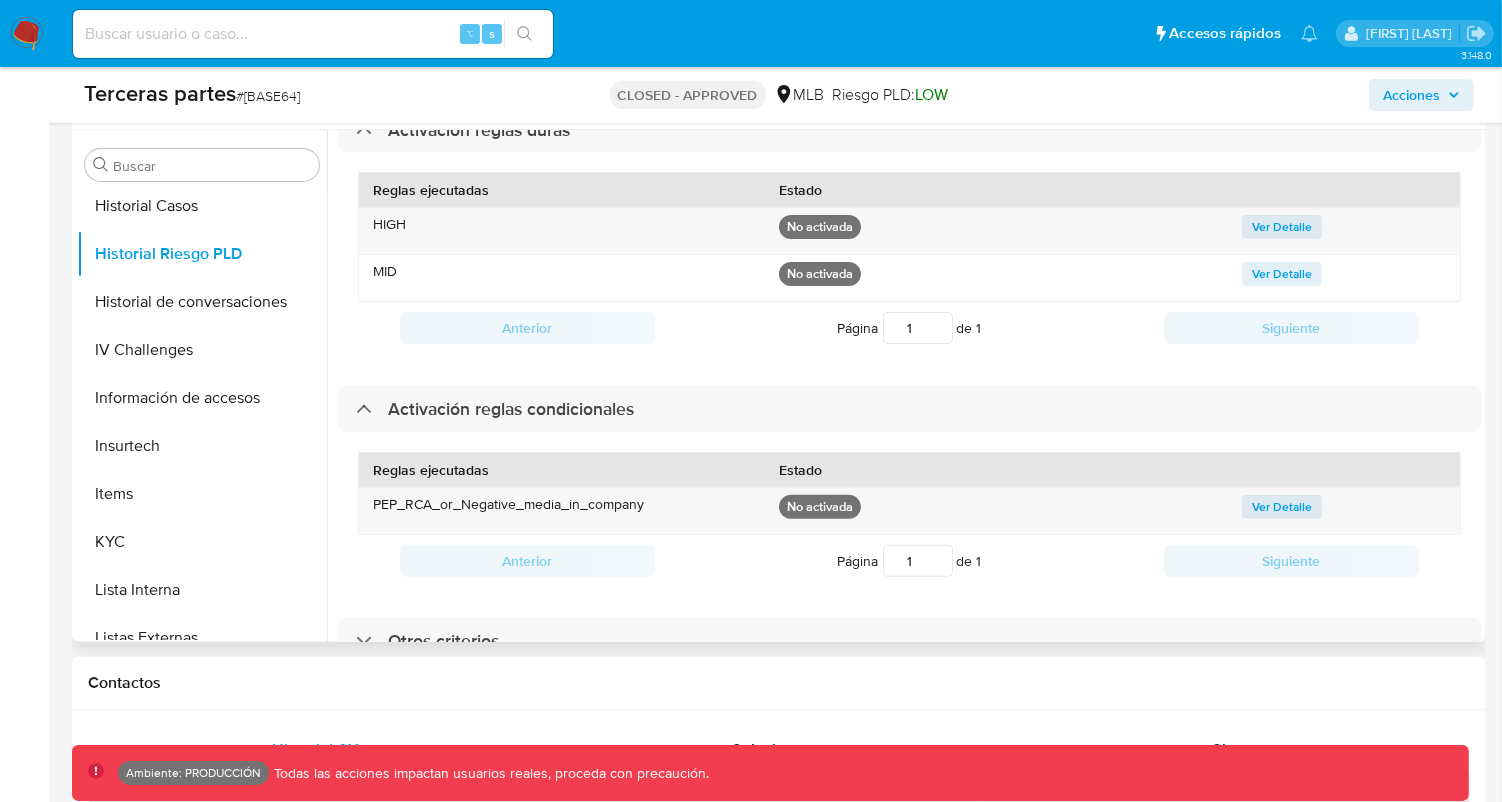 click on "Suma de variables Puntaje total 875 de 10000 Actividad / ocupación 875  /  1750 Edad 0  /  500 Cantidad operada 0  /  3500 Nacionalidad 0  /  0 Restricciones 0  /  1500 Tipo de sociedad 0  /  1000 Direcciones / Ubicaciones 0  /  1750 Activación reglas duras Reglas ejecutadas Estado HIGH No activada Ver Detalle MID No activada Ver Detalle Anterior Página   1   de   1 Siguiente Cargando... Activación reglas condicionales Reglas ejecutadas Estado PEP_RCA_or_Negative_media_in_company No activada Ver Detalle Anterior Página   1   de   1 Siguiente Cargando... Otros criterios" at bounding box center [909, 243] 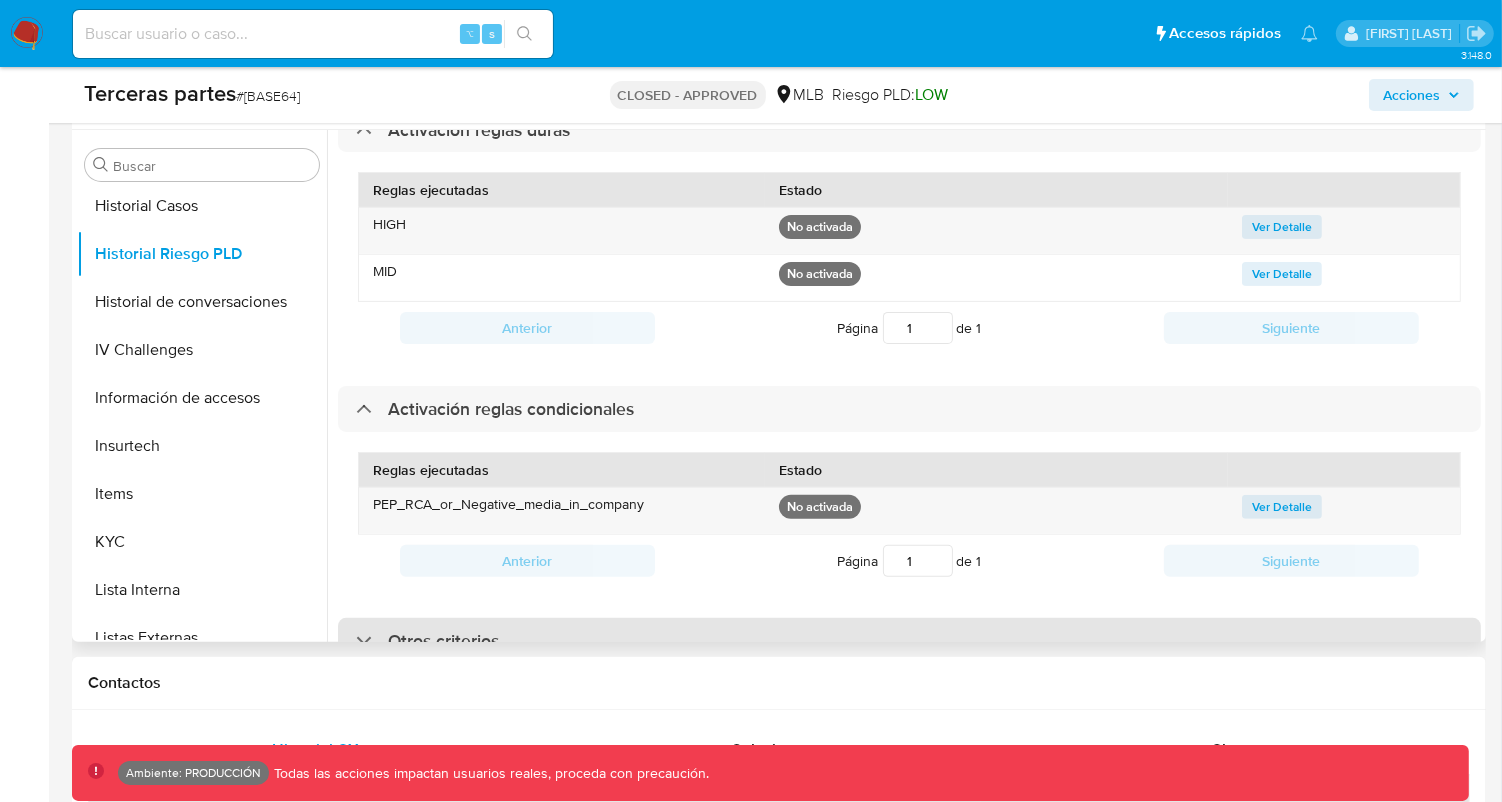 click on "Otros criterios" at bounding box center [909, 641] 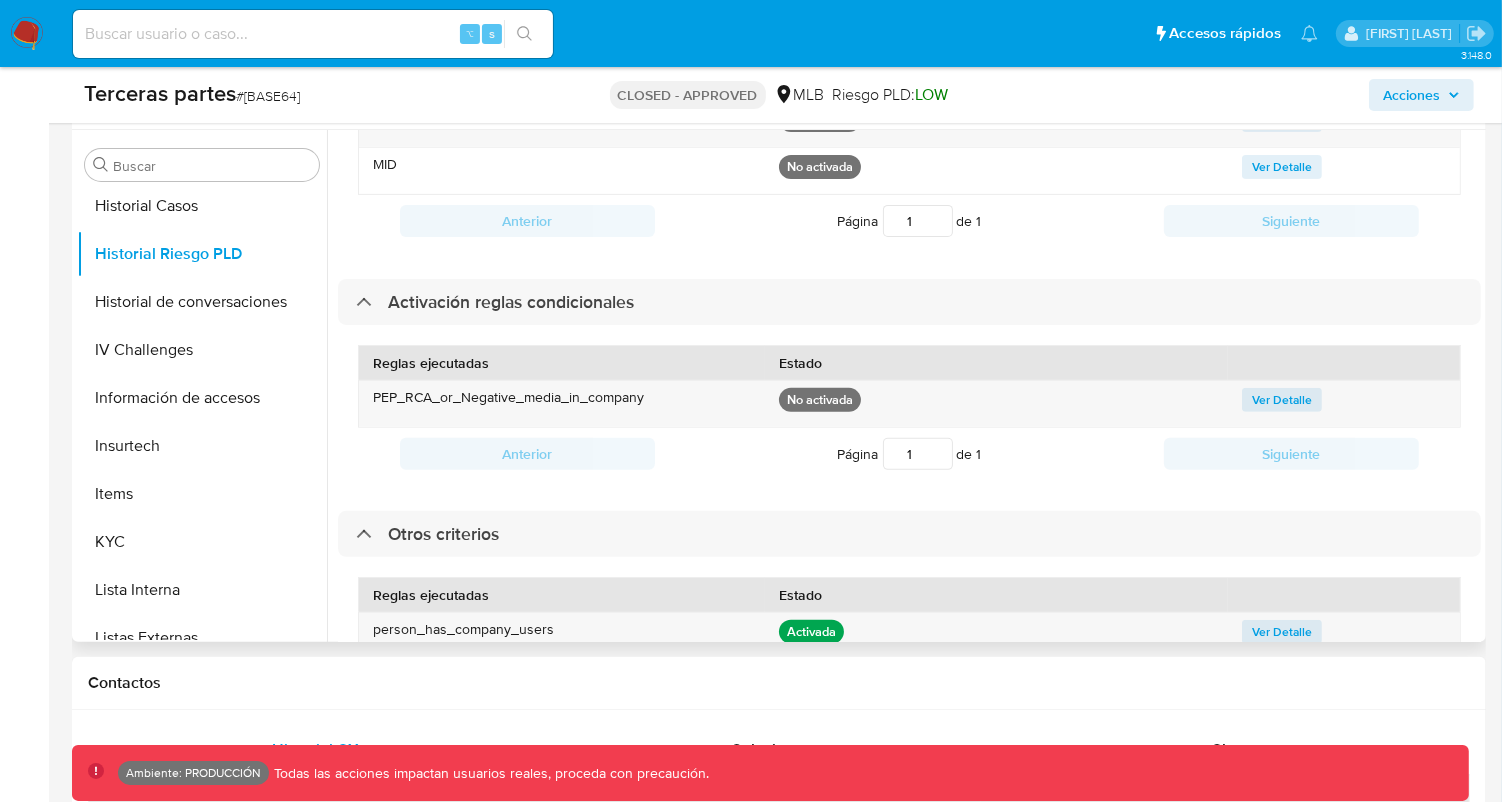 scroll, scrollTop: 725, scrollLeft: 0, axis: vertical 